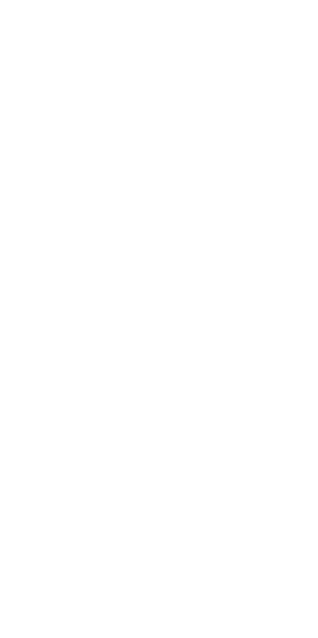 scroll, scrollTop: 0, scrollLeft: 0, axis: both 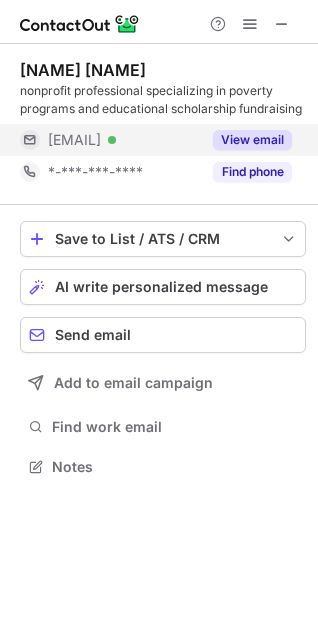 click on "[EMAIL]" at bounding box center [74, 140] 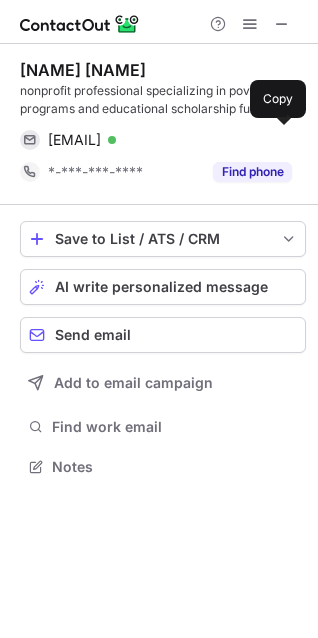 click on "apollo33@comcast.net" at bounding box center [74, 140] 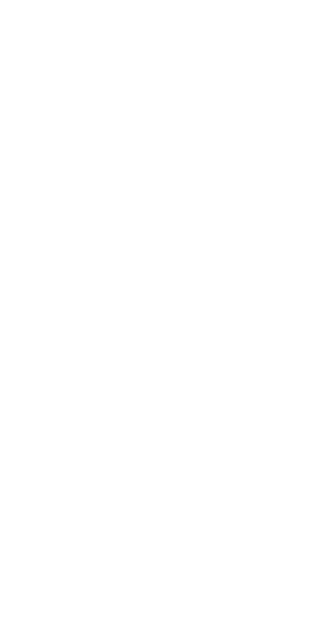 scroll, scrollTop: 0, scrollLeft: 0, axis: both 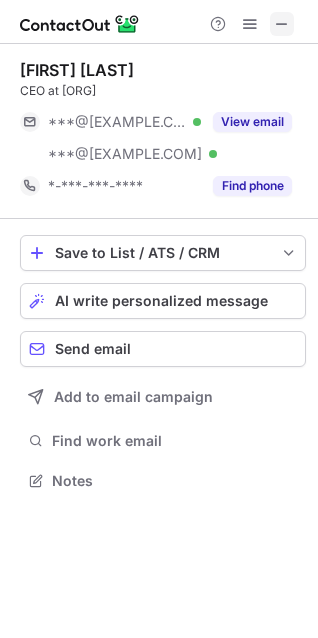 click at bounding box center (282, 24) 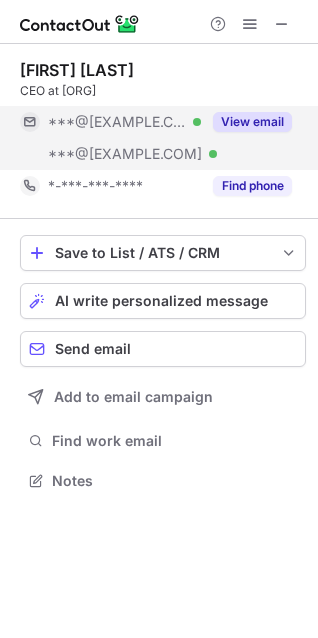 click on "***@[EXAMPLE.COM] Verified" at bounding box center (110, 122) 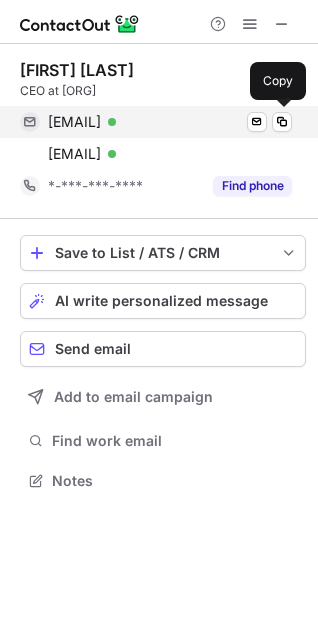 click on "klevers@mchsi.com Verified Send email Copy" at bounding box center (156, 122) 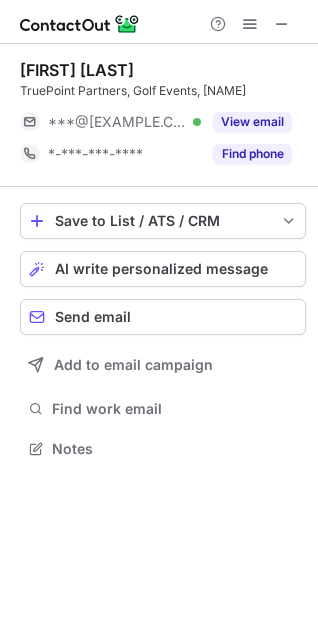 scroll, scrollTop: 434, scrollLeft: 318, axis: both 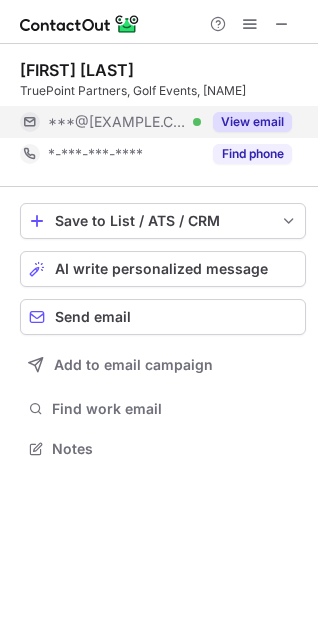 click on "View email" at bounding box center [246, 122] 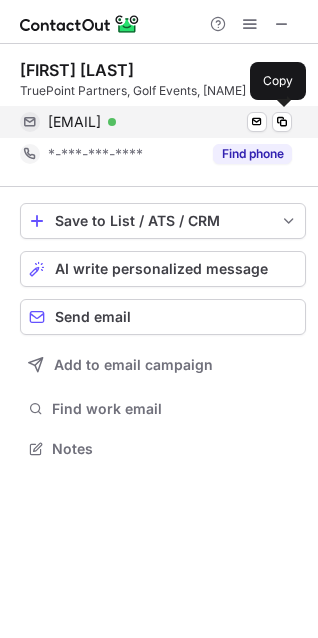click on "cg@golf-events.com" at bounding box center (74, 122) 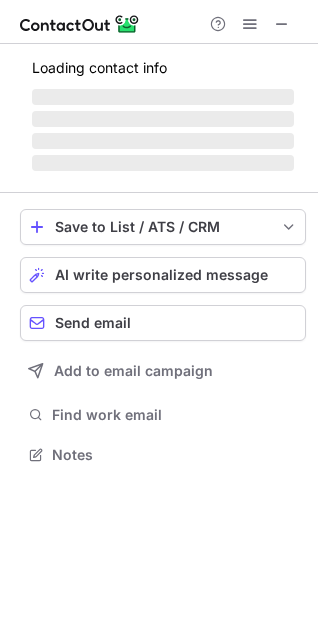 scroll, scrollTop: 440, scrollLeft: 318, axis: both 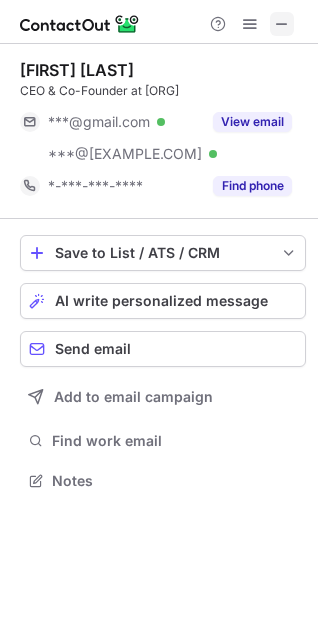 click at bounding box center [282, 24] 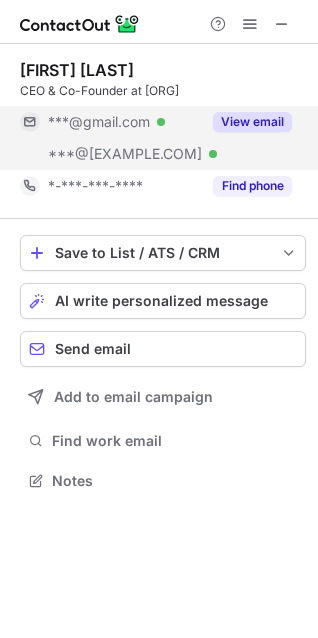 click on "***@gmail.com Verified" at bounding box center [124, 122] 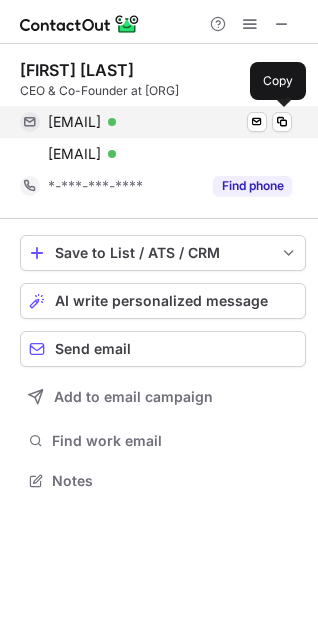 click on "tamifujii@gmail.com" at bounding box center [74, 122] 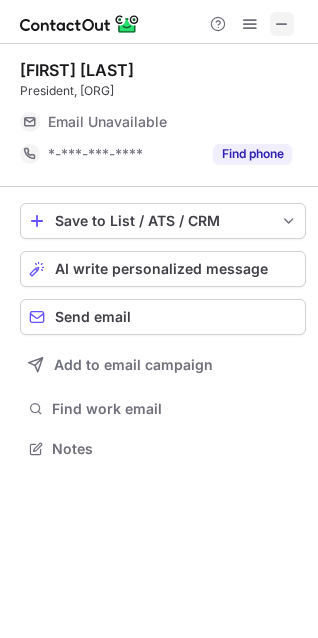 scroll, scrollTop: 440, scrollLeft: 318, axis: both 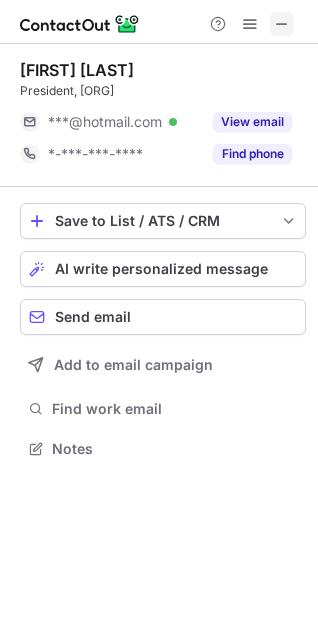 click at bounding box center [282, 24] 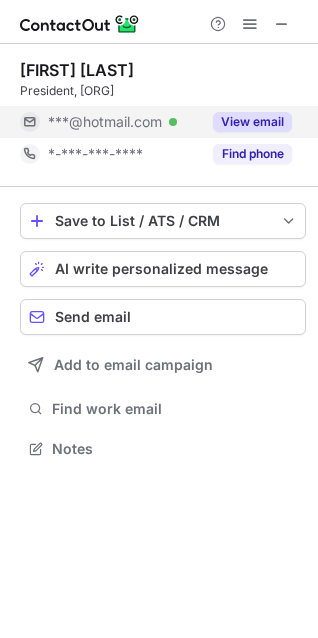 click on "***@hotmail.com Verified" at bounding box center [110, 122] 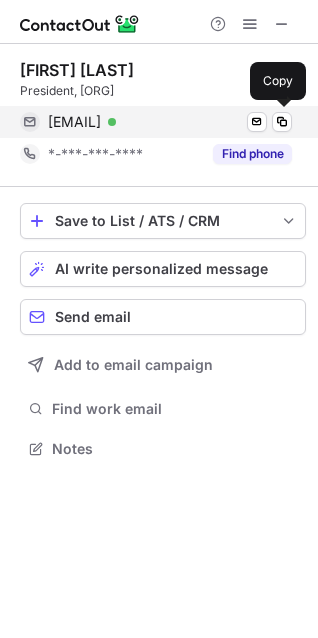 click on "scottmurphycpa@hotmail.com" at bounding box center (74, 122) 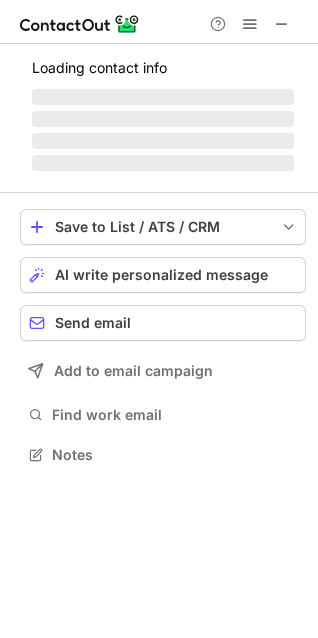 scroll, scrollTop: 440, scrollLeft: 318, axis: both 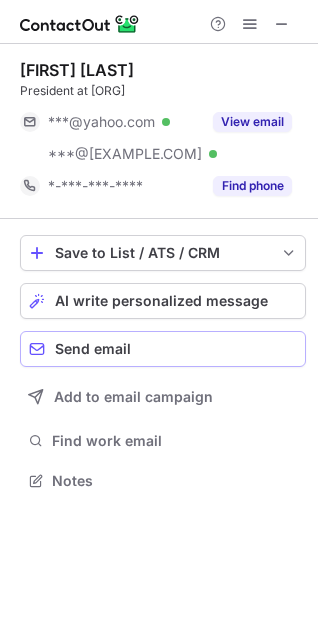 click at bounding box center [282, 24] 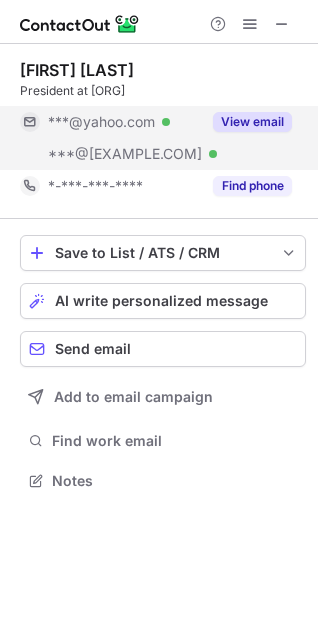 click on "***@yahoo.com" at bounding box center (101, 122) 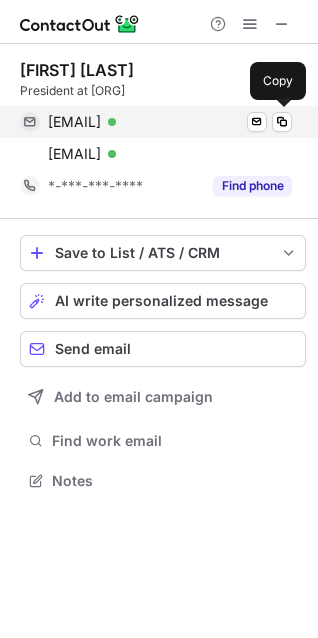 click on "mnm0126@yahoo.com" at bounding box center [74, 122] 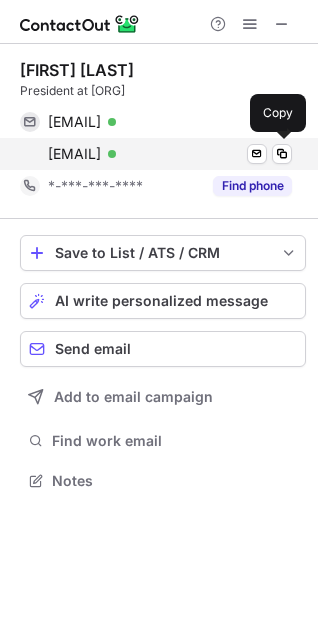 click on "tallan@go.com" at bounding box center (74, 154) 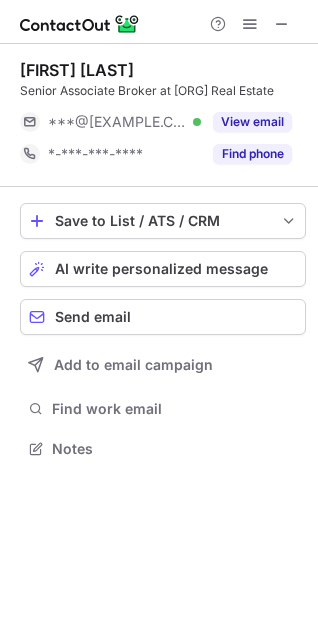 scroll, scrollTop: 452, scrollLeft: 318, axis: both 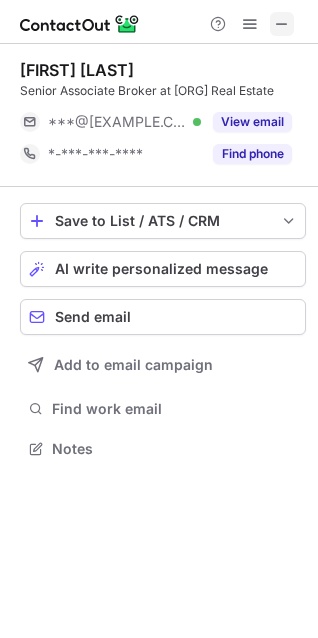 click at bounding box center [282, 24] 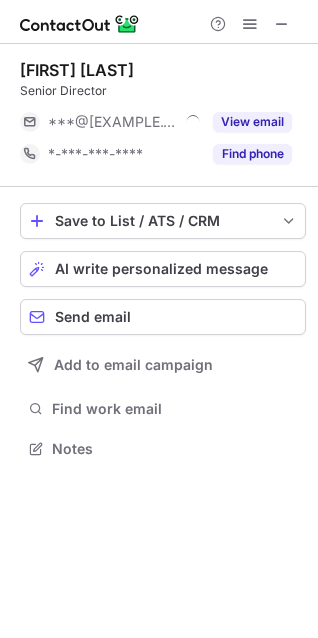 scroll, scrollTop: 434, scrollLeft: 318, axis: both 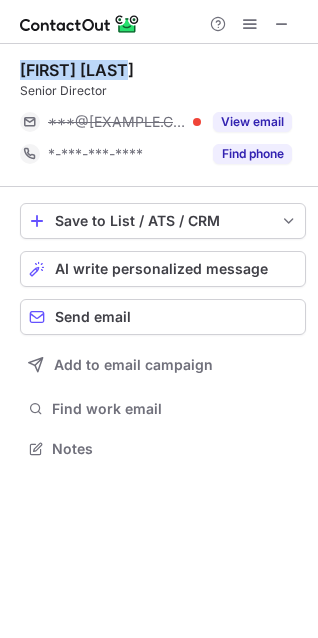 drag, startPoint x: 36, startPoint y: 70, endPoint x: 138, endPoint y: 70, distance: 102 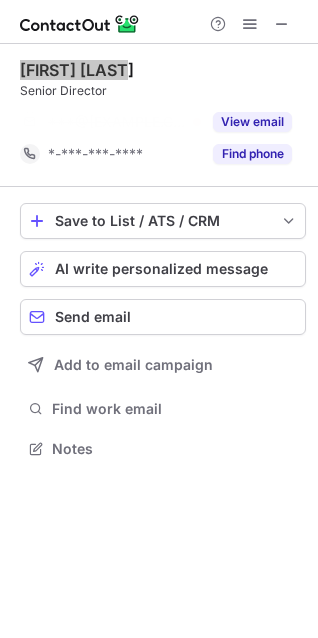 scroll, scrollTop: 402, scrollLeft: 318, axis: both 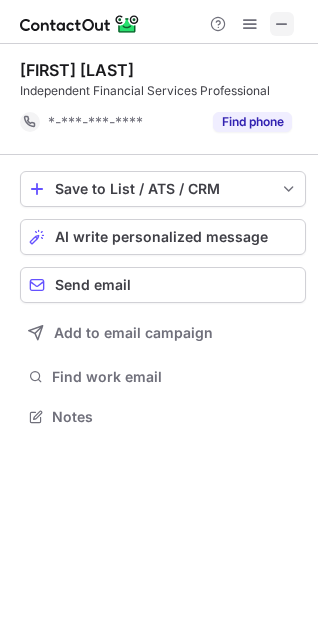click at bounding box center [282, 24] 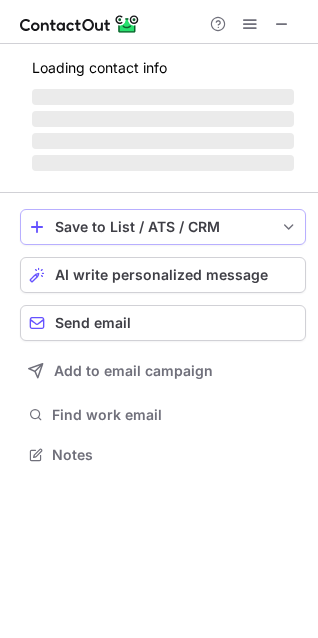 scroll, scrollTop: 440, scrollLeft: 318, axis: both 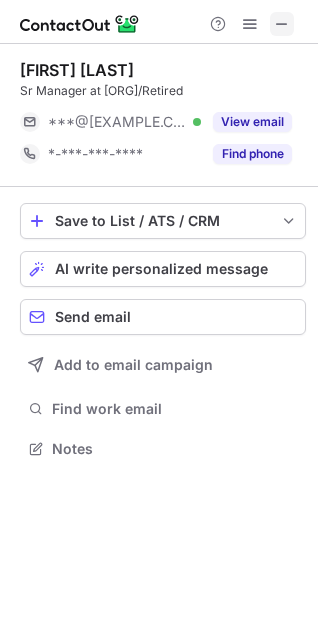 click at bounding box center (282, 24) 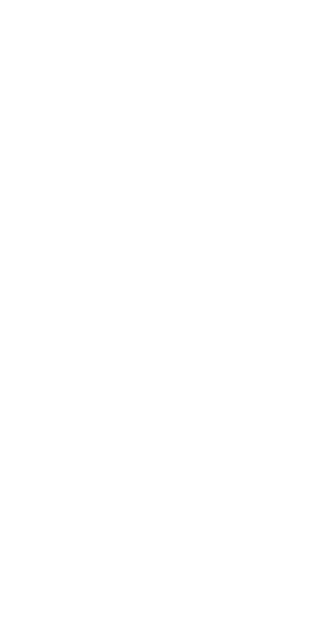 scroll, scrollTop: 0, scrollLeft: 0, axis: both 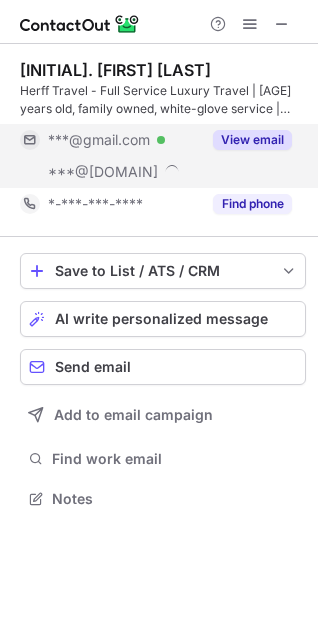 click on "***@gmail.com" at bounding box center [99, 140] 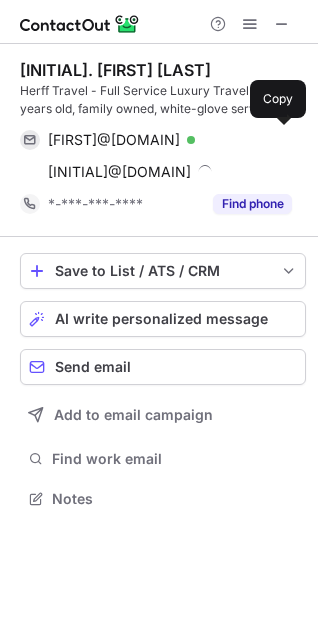 click on "fpherff4@gmail.com" at bounding box center (114, 140) 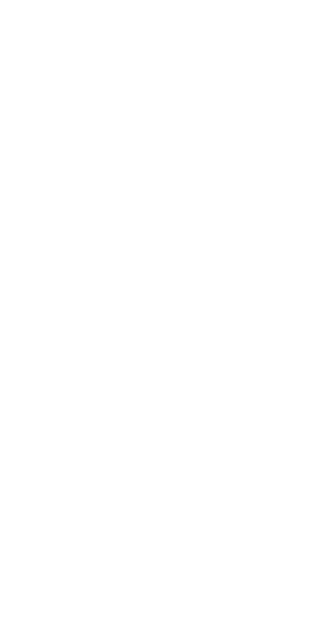 scroll, scrollTop: 0, scrollLeft: 0, axis: both 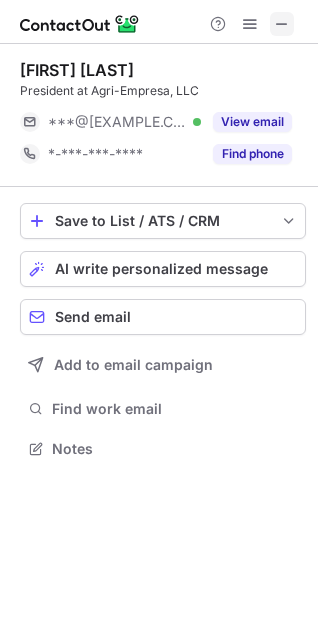 click at bounding box center (282, 24) 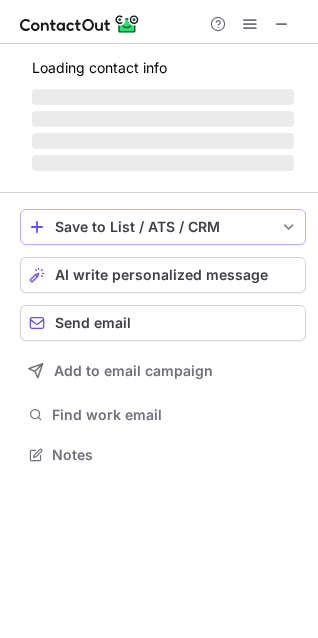 scroll, scrollTop: 440, scrollLeft: 318, axis: both 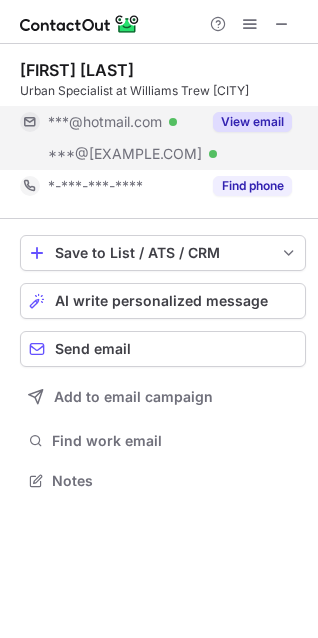 click on "***@hotmail.com Verified" at bounding box center [110, 122] 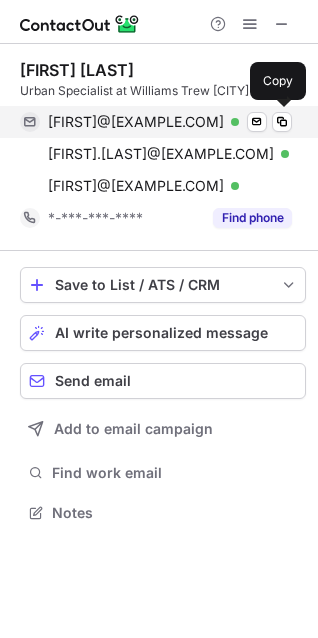 scroll, scrollTop: 9, scrollLeft: 9, axis: both 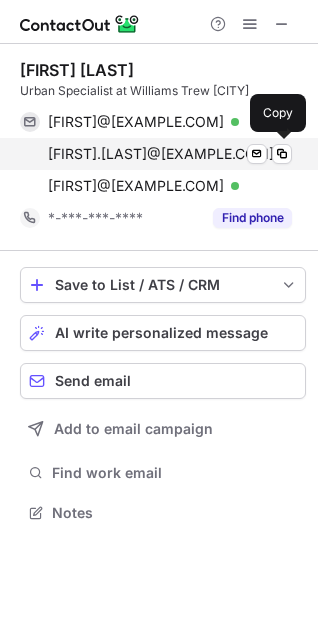 click on "alana.long@hotmail.com" at bounding box center [161, 154] 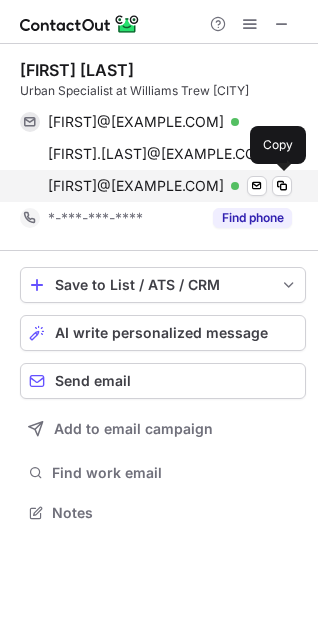 click on "alanadlong@dell.com" at bounding box center (136, 186) 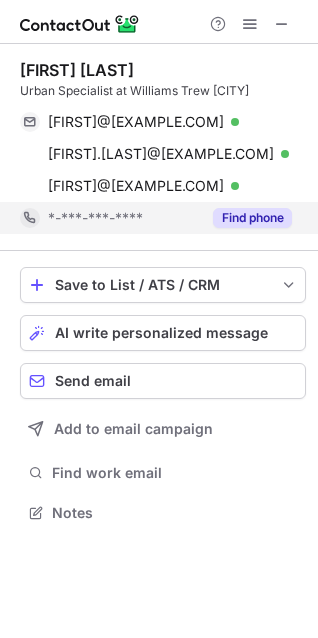 scroll, scrollTop: 440, scrollLeft: 318, axis: both 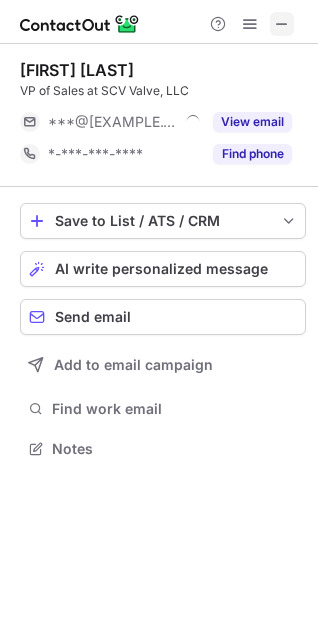 click at bounding box center (282, 24) 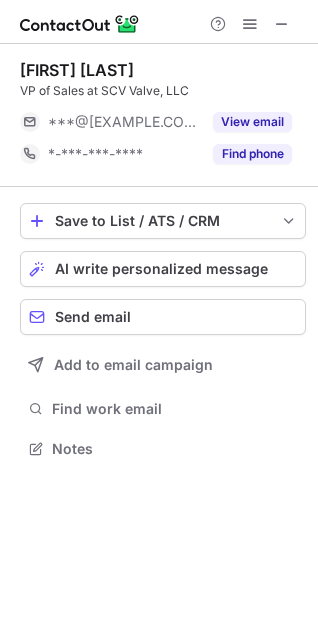 scroll, scrollTop: 440, scrollLeft: 318, axis: both 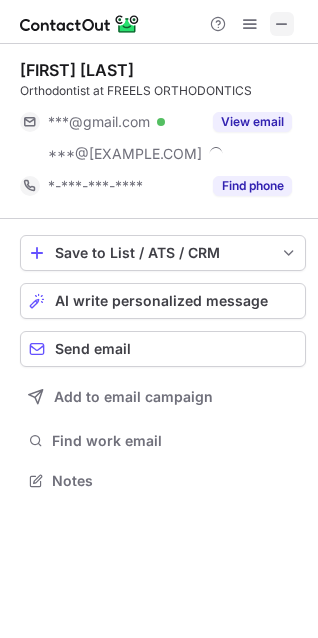click at bounding box center (282, 24) 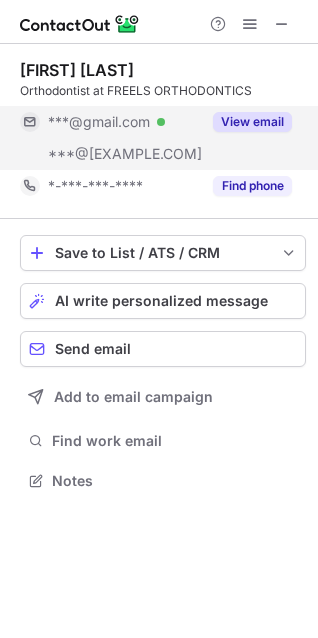 click at bounding box center (161, 122) 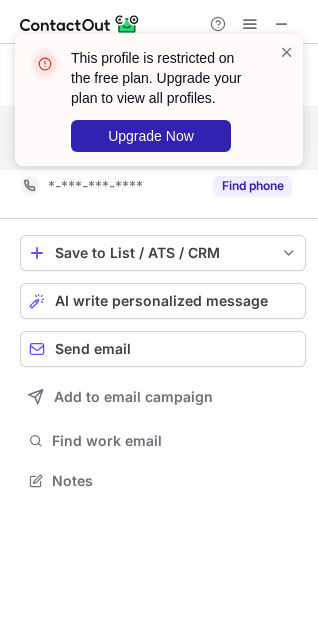 click on "This profile is restricted on the free plan. Upgrade your plan to view all profiles. Upgrade Now" at bounding box center [159, 100] 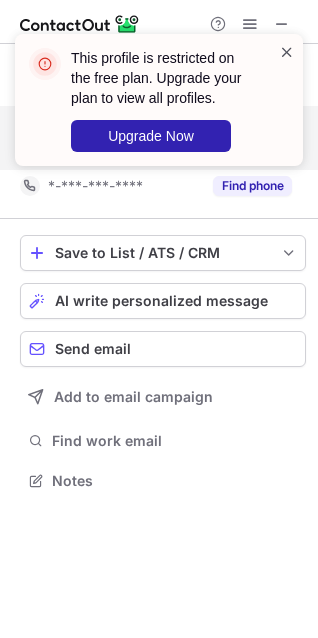 click at bounding box center [287, 52] 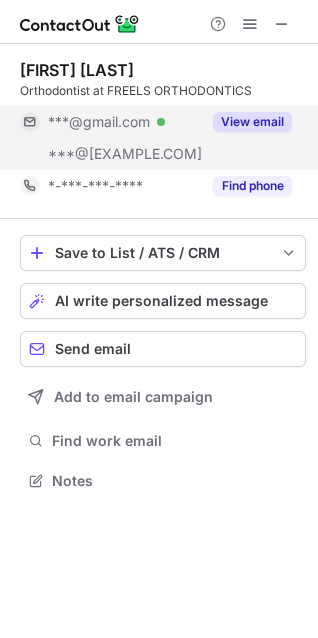 scroll, scrollTop: 440, scrollLeft: 318, axis: both 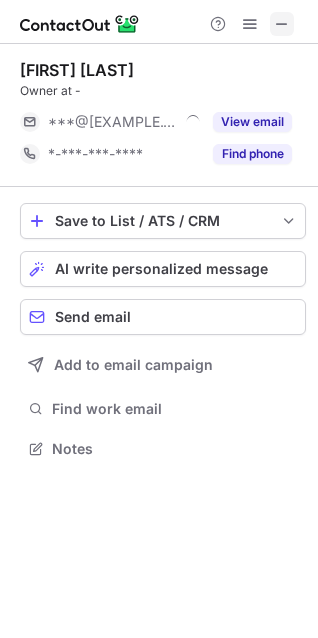 click at bounding box center [282, 24] 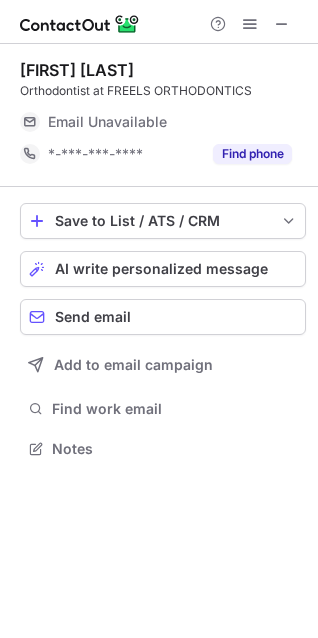 scroll, scrollTop: 434, scrollLeft: 318, axis: both 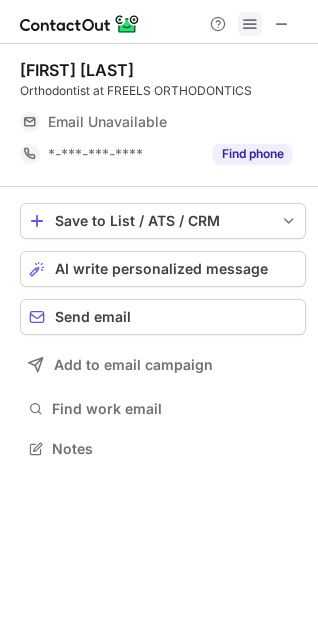 click at bounding box center [250, 24] 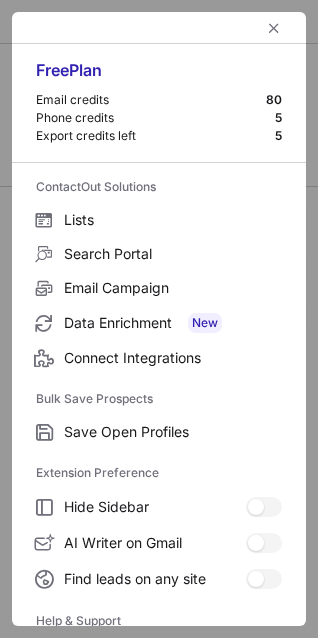 scroll, scrollTop: 9, scrollLeft: 9, axis: both 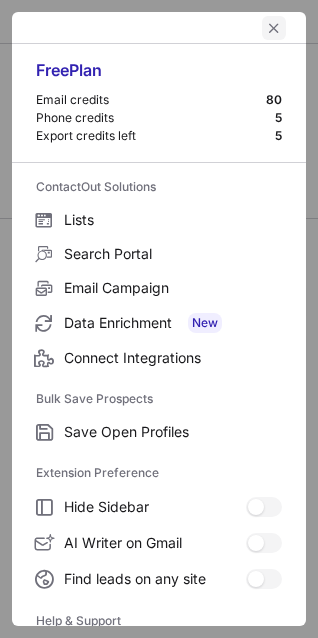 click at bounding box center (274, 28) 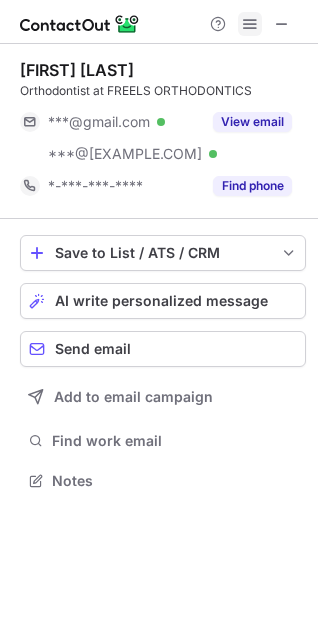 click at bounding box center [250, 24] 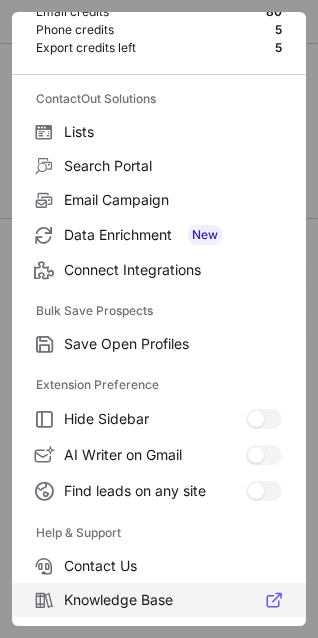 scroll, scrollTop: 194, scrollLeft: 0, axis: vertical 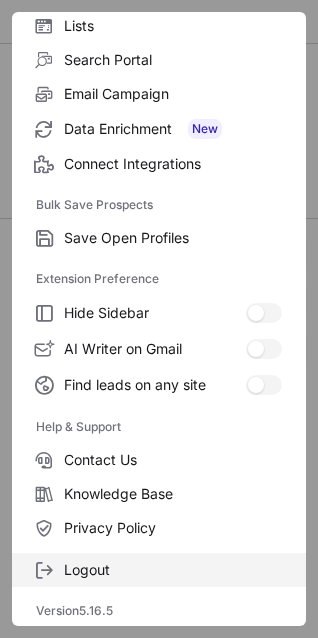 click on "Logout" at bounding box center [173, 238] 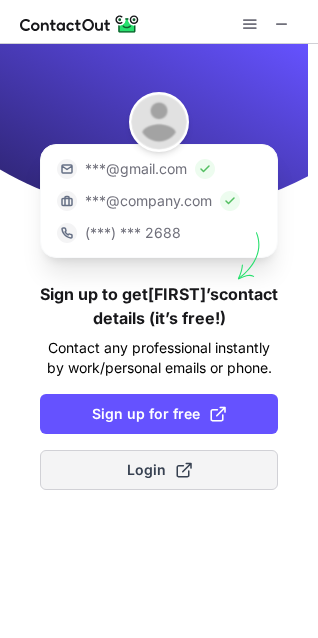 click on "Login" at bounding box center (159, 470) 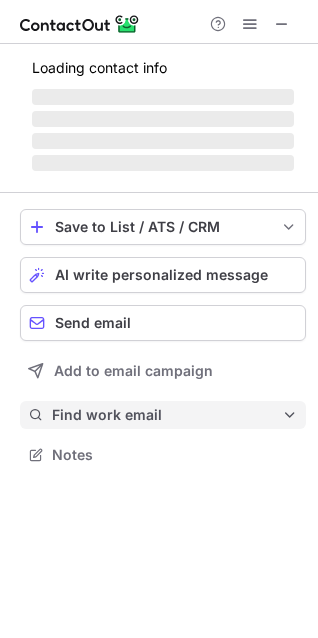 scroll, scrollTop: 10, scrollLeft: 9, axis: both 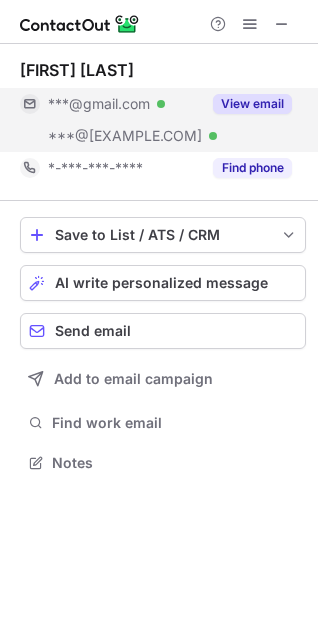 click on "***@gmail.com" at bounding box center (99, 104) 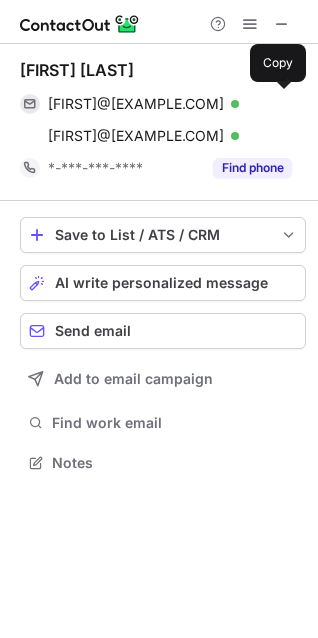 click on "docthumbless@gmail.com" at bounding box center (136, 104) 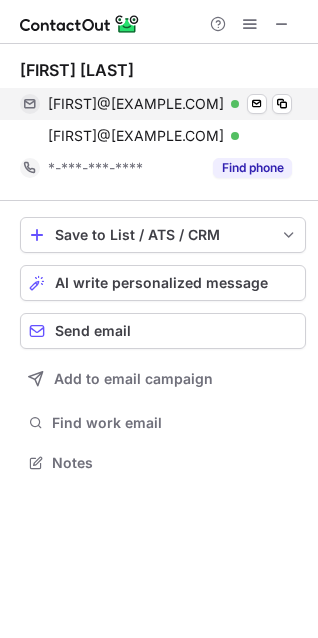 scroll, scrollTop: 434, scrollLeft: 318, axis: both 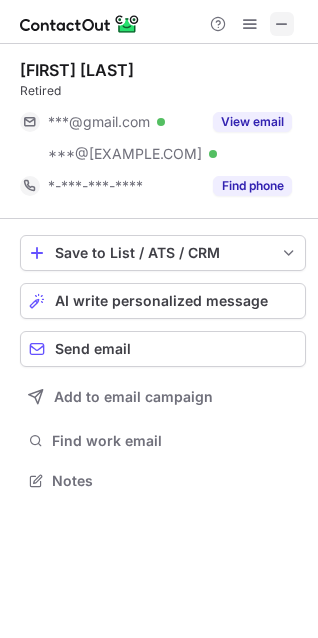 click at bounding box center [282, 24] 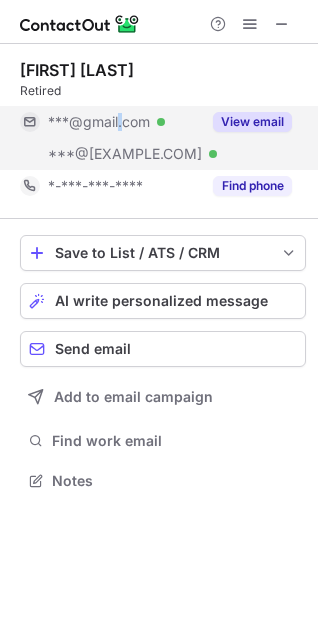 click on "***@gmail.com" at bounding box center (99, 122) 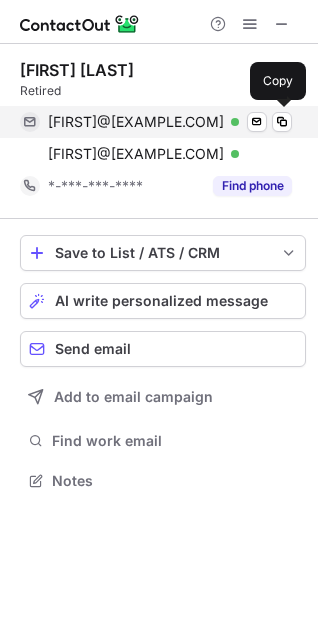 click on "edhare903@gmail.com" at bounding box center [136, 122] 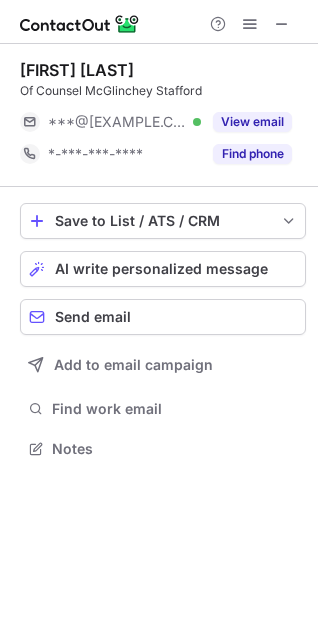 scroll, scrollTop: 434, scrollLeft: 318, axis: both 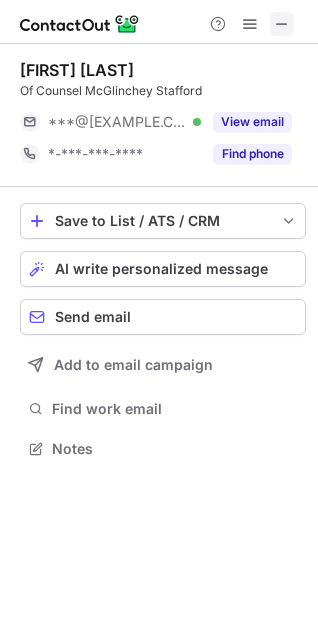 click at bounding box center (282, 24) 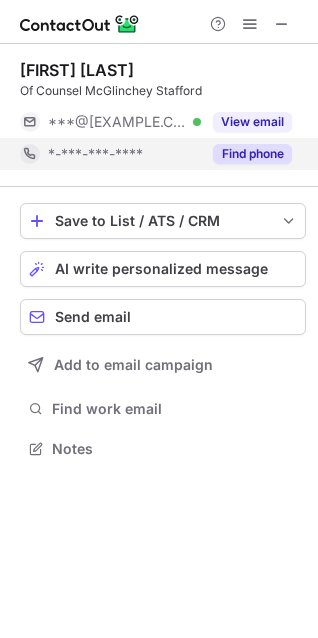 scroll, scrollTop: 10, scrollLeft: 9, axis: both 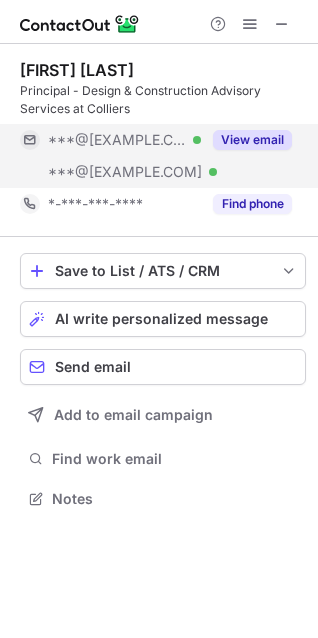 click on "***@colliers.com Verified" at bounding box center (110, 172) 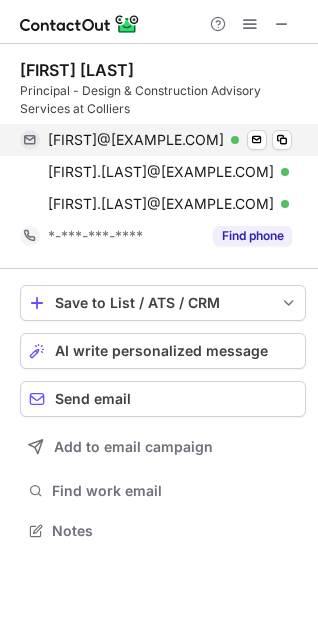 scroll, scrollTop: 10, scrollLeft: 9, axis: both 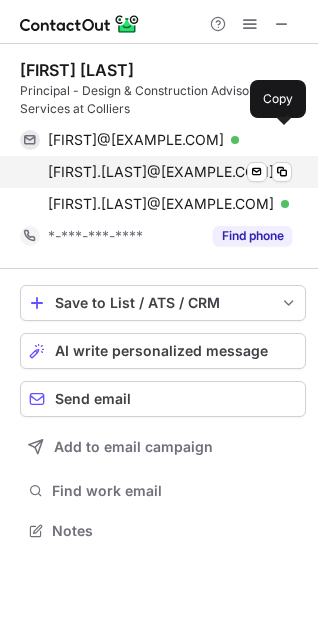 click on "neil@potterllc.com Verified Send email Copy" at bounding box center (156, 140) 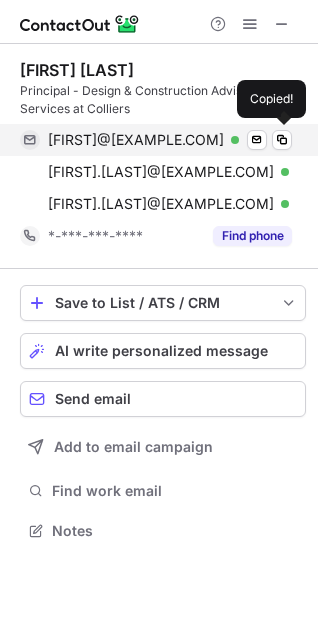 click on "neil@potterllc.com" at bounding box center [136, 140] 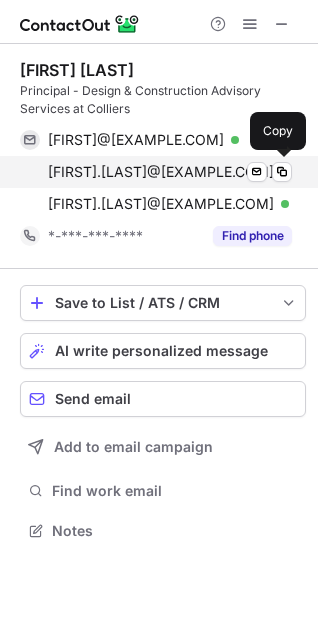 click on "neil.potter@colliers.com" at bounding box center [161, 172] 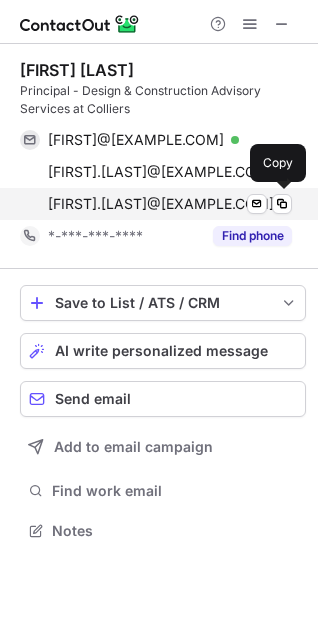 click on "neil.potter@colliers.com" at bounding box center [161, 204] 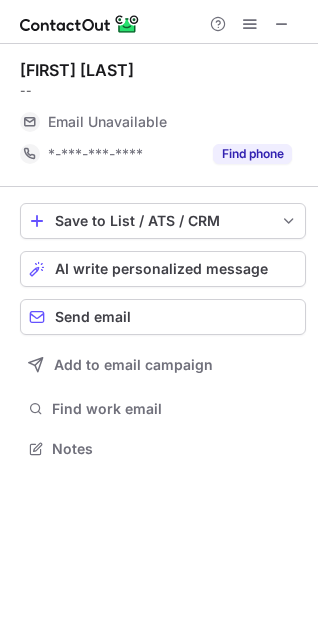 scroll, scrollTop: 434, scrollLeft: 318, axis: both 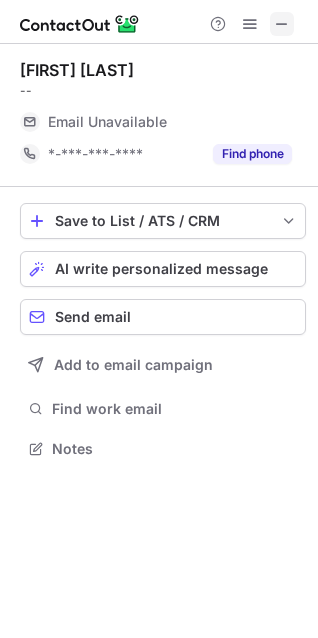click at bounding box center (282, 24) 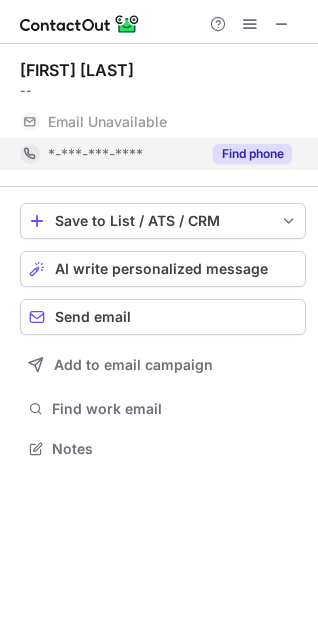 scroll, scrollTop: 10, scrollLeft: 9, axis: both 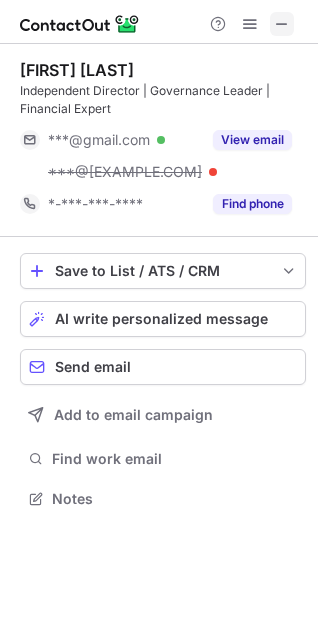 click at bounding box center [282, 24] 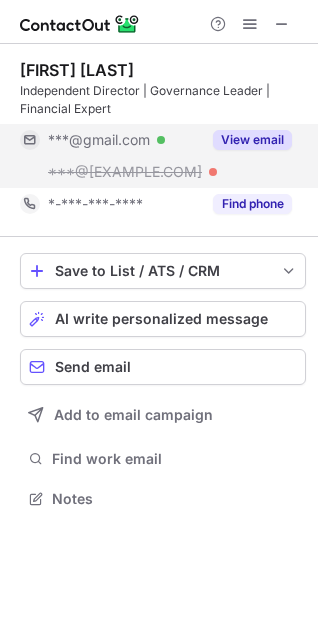 click on "***@gmail.com" at bounding box center (99, 140) 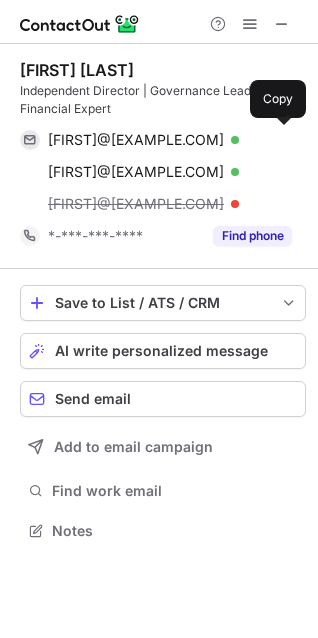 scroll, scrollTop: 10, scrollLeft: 9, axis: both 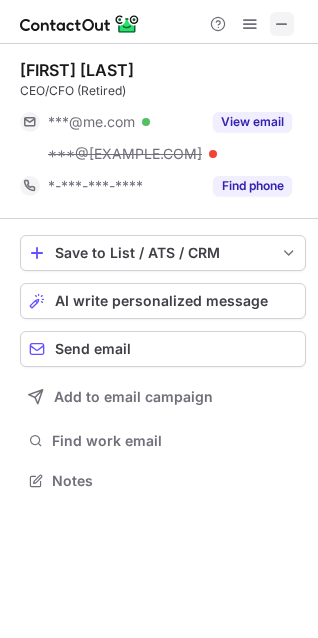 click at bounding box center [282, 24] 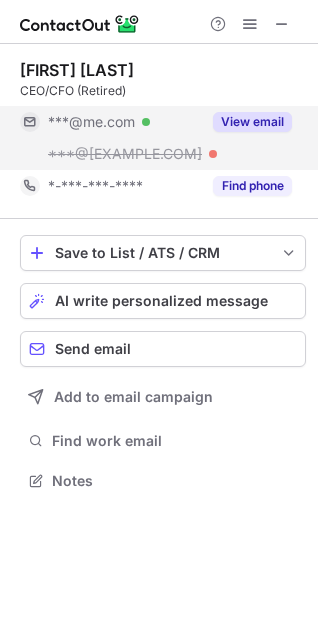 click on "***@me.com Verified" at bounding box center [124, 122] 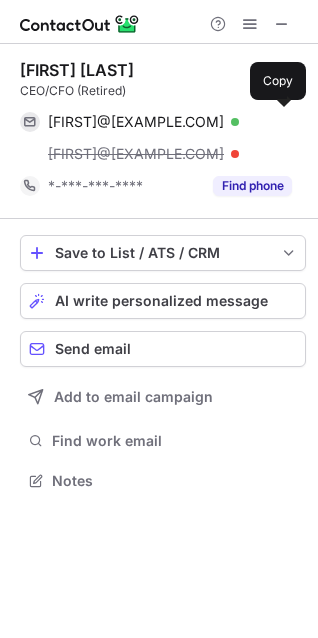 click on "akerner@me.com" at bounding box center (136, 122) 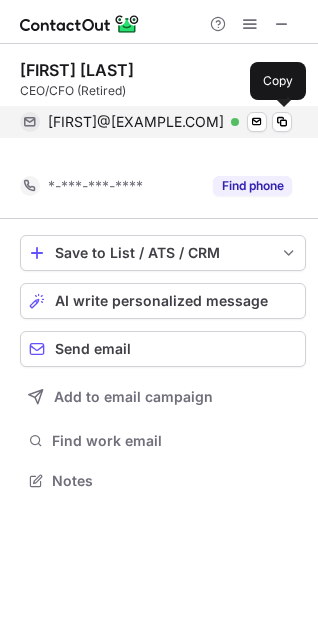 scroll, scrollTop: 434, scrollLeft: 318, axis: both 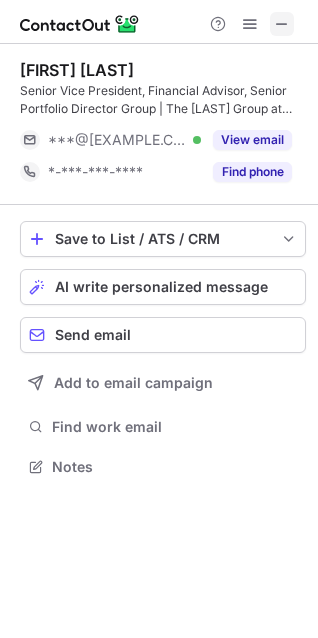 click at bounding box center (282, 24) 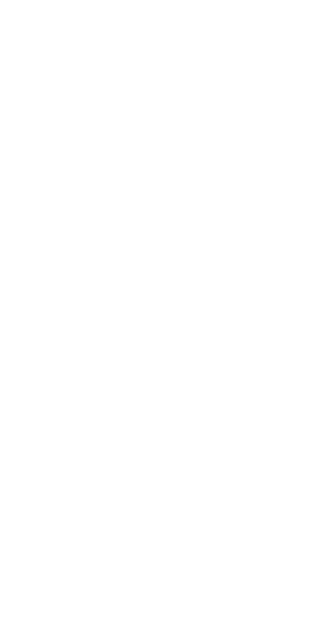 scroll, scrollTop: 0, scrollLeft: 0, axis: both 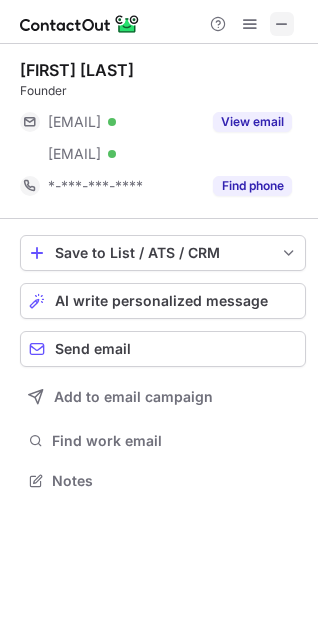 click at bounding box center [282, 24] 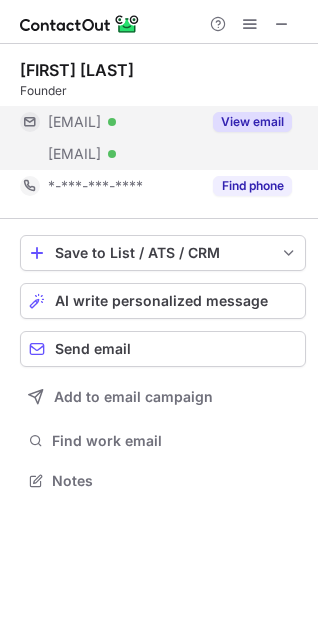 click on "***@isnsoftware.com" at bounding box center [74, 122] 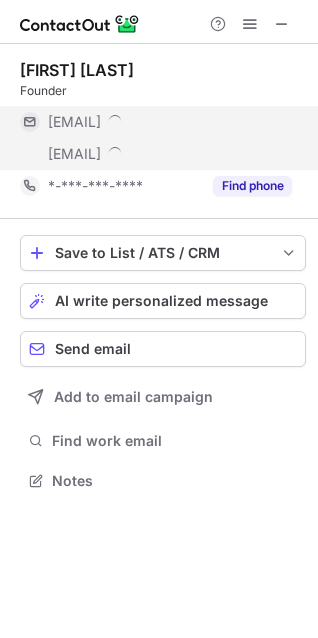scroll, scrollTop: 9, scrollLeft: 9, axis: both 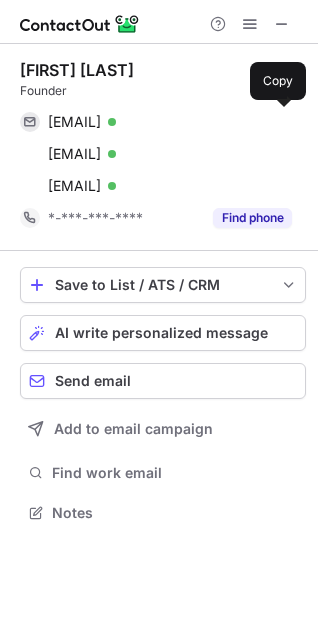 click on "waddy@isnsoftware.com" at bounding box center (74, 122) 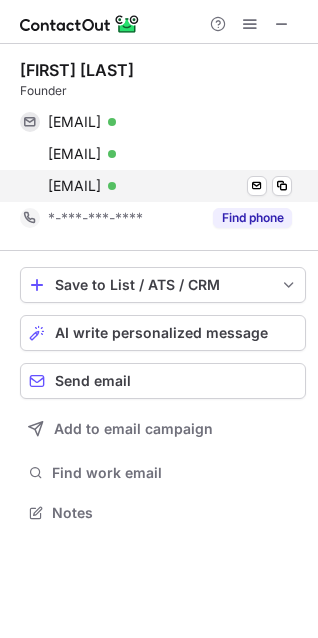scroll, scrollTop: 440, scrollLeft: 318, axis: both 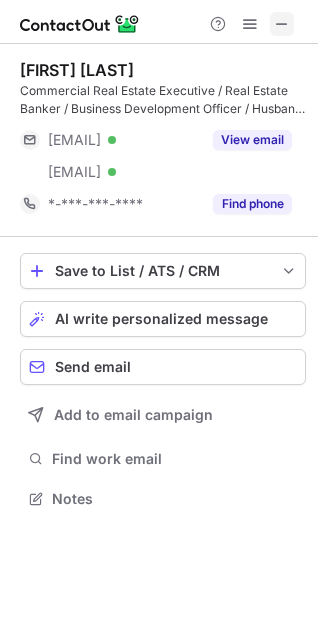 click at bounding box center (282, 24) 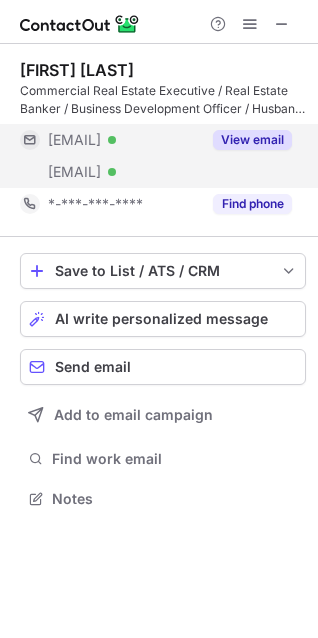 click on "View email" at bounding box center (246, 140) 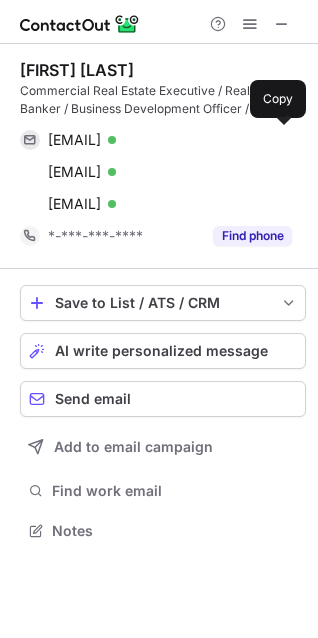 scroll, scrollTop: 10, scrollLeft: 9, axis: both 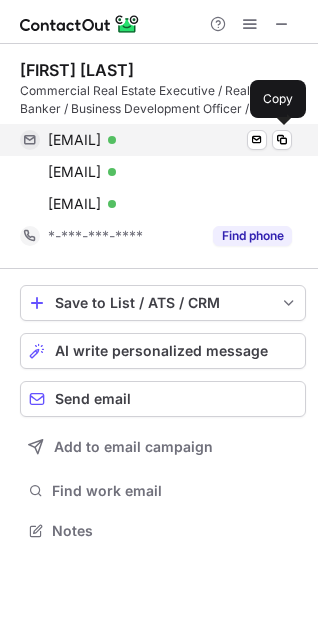 click on "blairoden@sbcglobal.net" at bounding box center (74, 140) 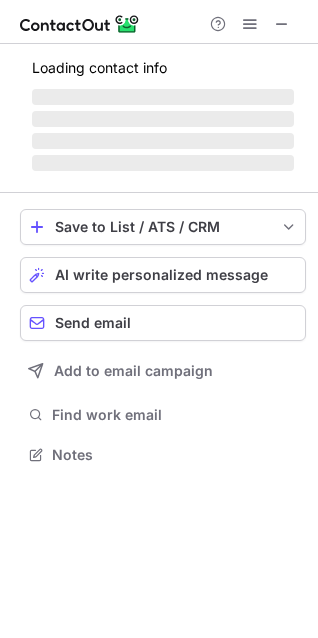 scroll, scrollTop: 440, scrollLeft: 318, axis: both 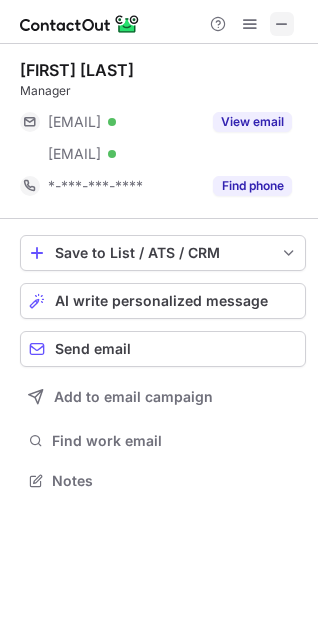 click at bounding box center [282, 24] 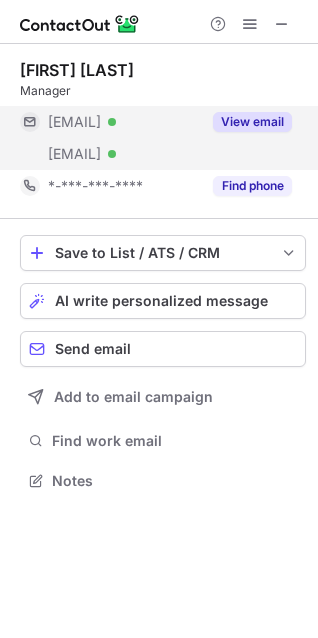 click on "***@jvladvisors.com Verified" at bounding box center [124, 122] 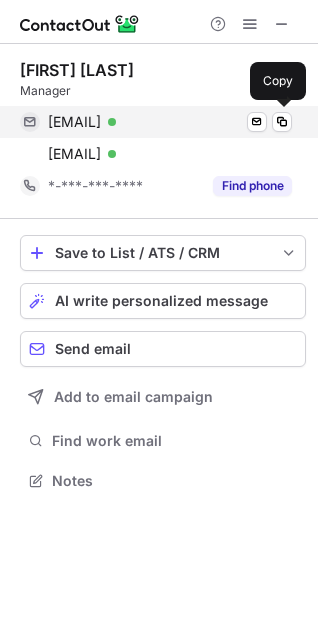 click on "kloyd@jvladvisors.com" at bounding box center (74, 122) 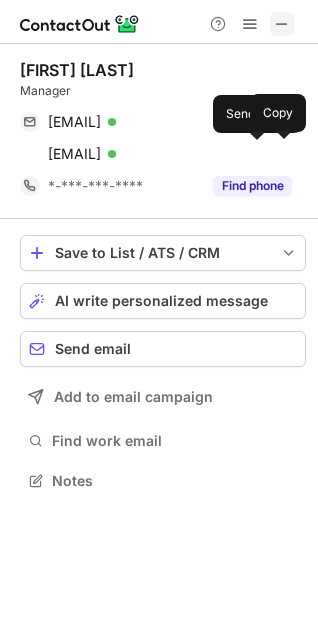 click at bounding box center (282, 24) 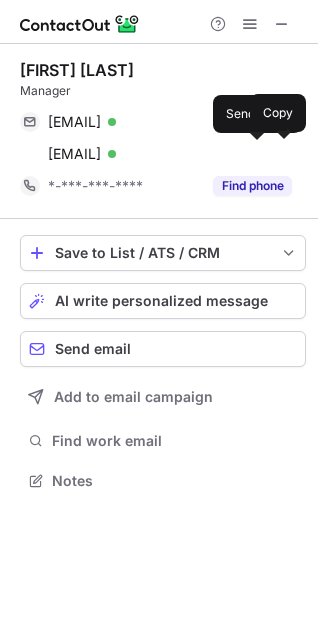 scroll, scrollTop: 440, scrollLeft: 318, axis: both 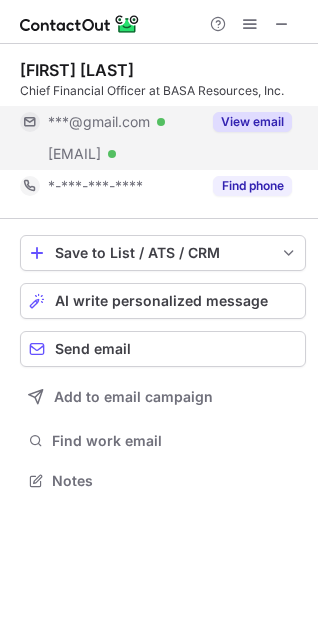 click on "***@gmail.com Verified" at bounding box center [110, 122] 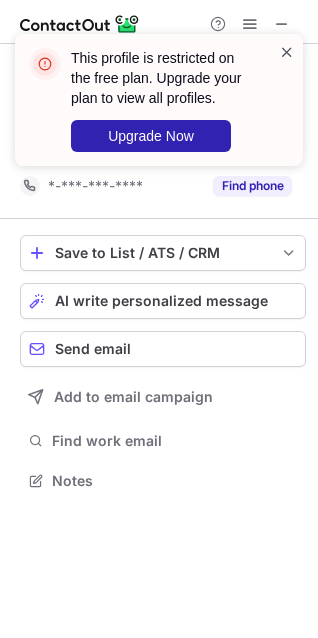 click at bounding box center (287, 52) 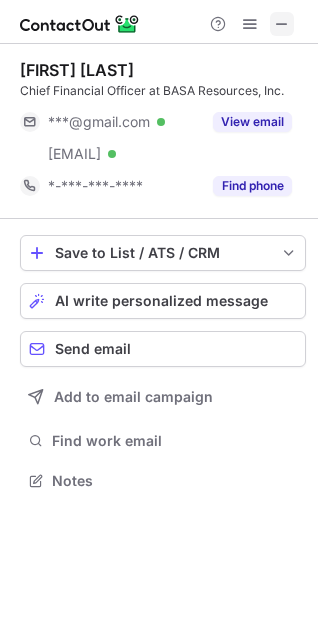 click at bounding box center (282, 24) 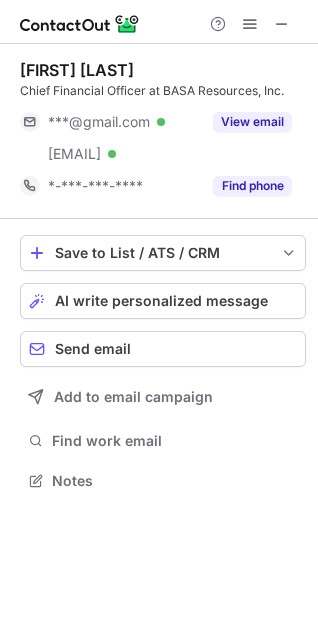 click at bounding box center [159, 22] 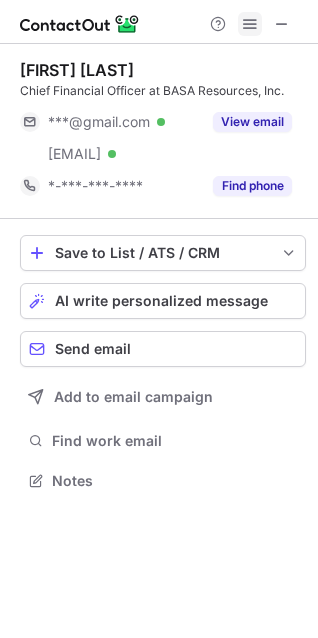 click at bounding box center (250, 24) 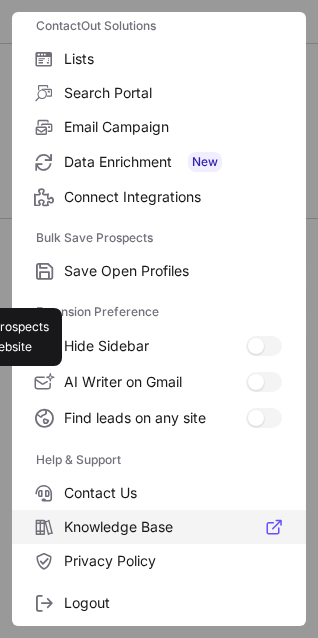 scroll, scrollTop: 194, scrollLeft: 0, axis: vertical 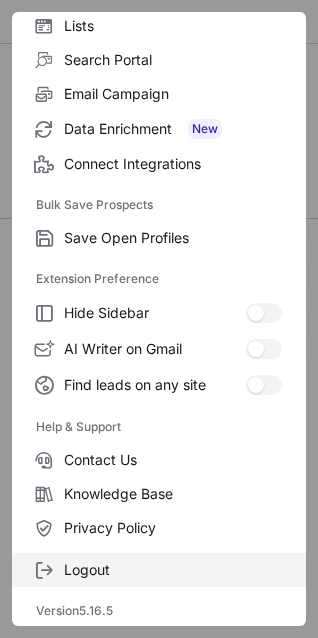 click on "Logout" at bounding box center [173, 238] 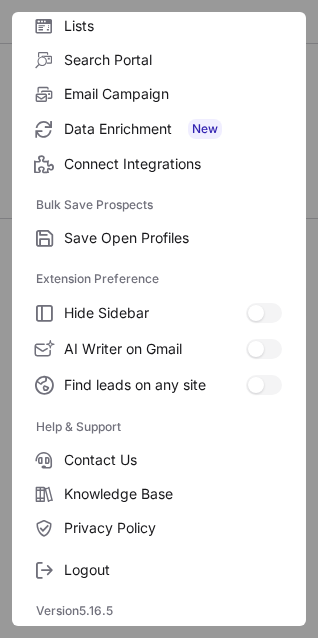 scroll, scrollTop: 0, scrollLeft: 0, axis: both 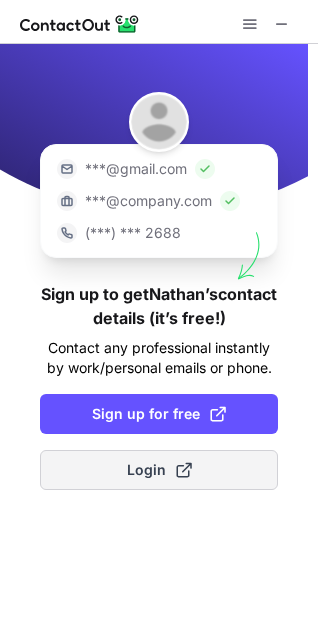 click at bounding box center (184, 470) 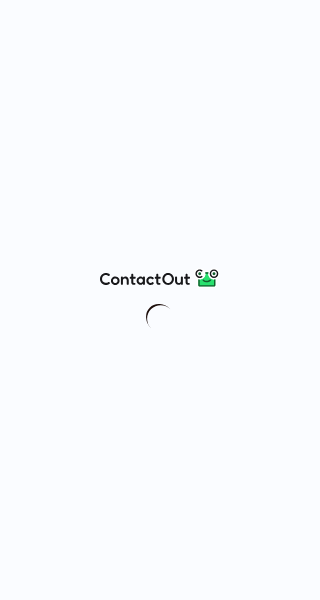 scroll, scrollTop: 0, scrollLeft: 0, axis: both 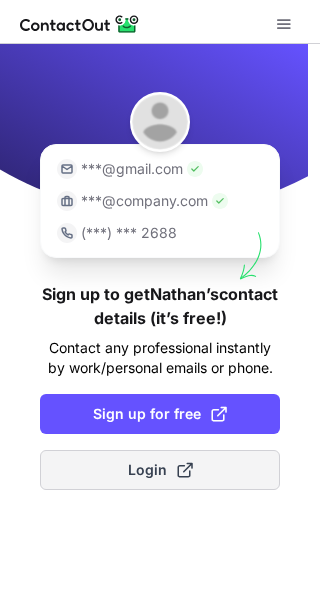 click on "Login" at bounding box center (160, 470) 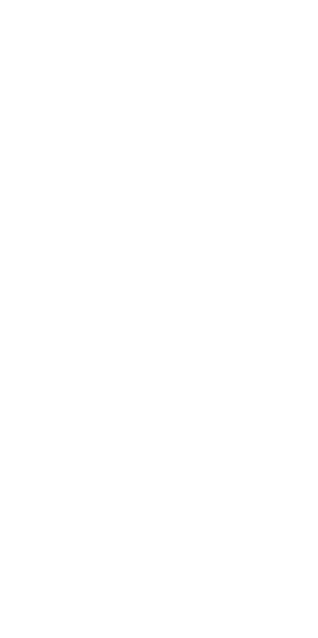 scroll, scrollTop: 0, scrollLeft: 0, axis: both 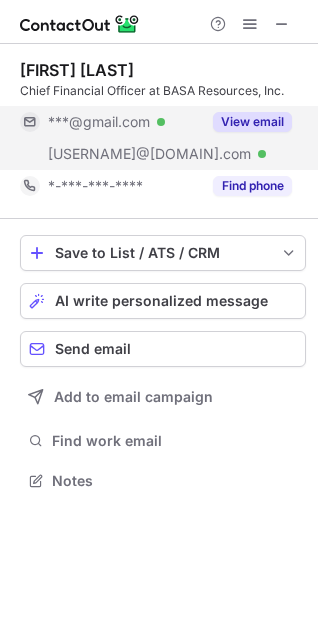 click on "***@gmail.com" at bounding box center (99, 122) 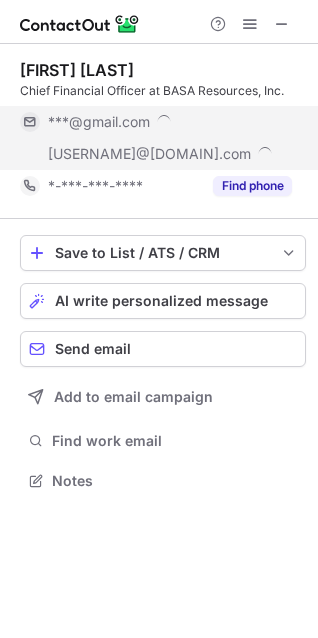 scroll, scrollTop: 9, scrollLeft: 10, axis: both 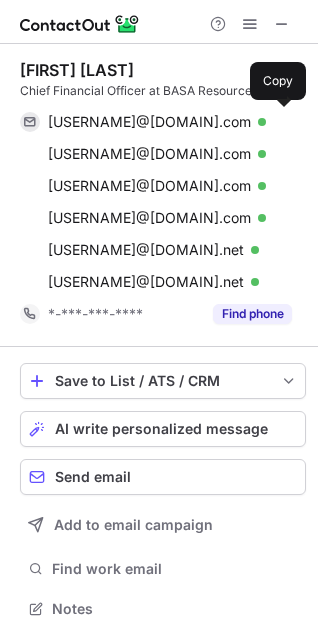 click on "[USERNAME]@[DOMAIN].com" at bounding box center (149, 122) 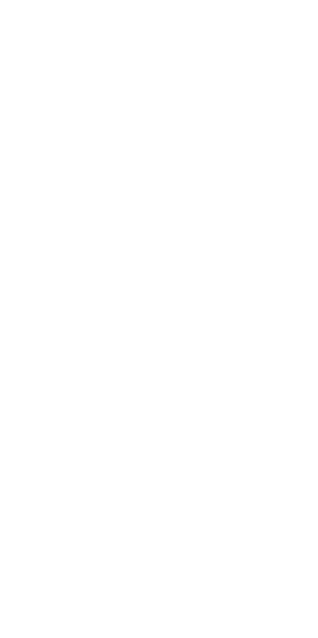 scroll, scrollTop: 0, scrollLeft: 0, axis: both 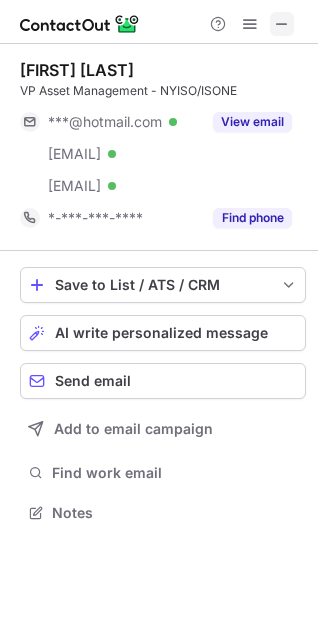 click at bounding box center [282, 24] 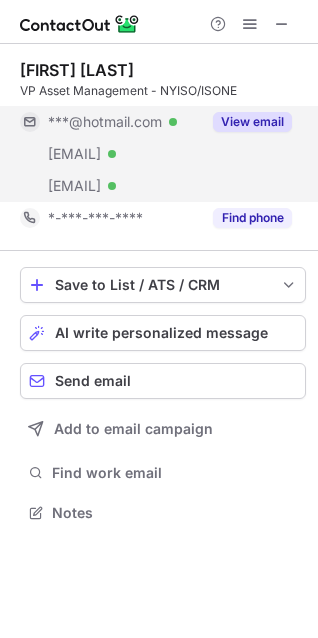 click on "***@hotmail.com Verified" at bounding box center (124, 122) 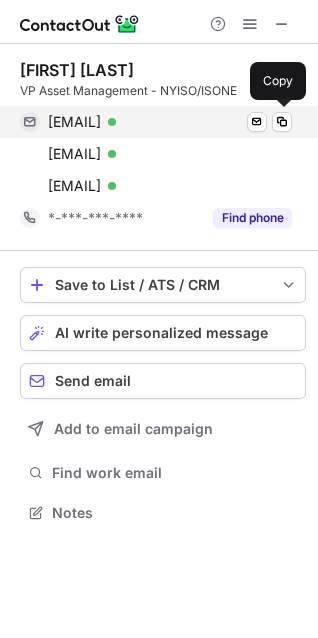 click on "mattsisk@hotmail.com" at bounding box center (74, 122) 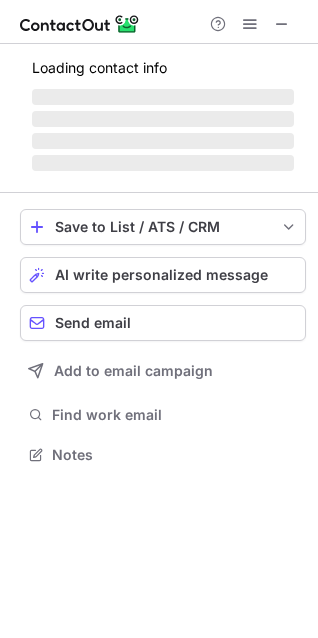 scroll, scrollTop: 440, scrollLeft: 318, axis: both 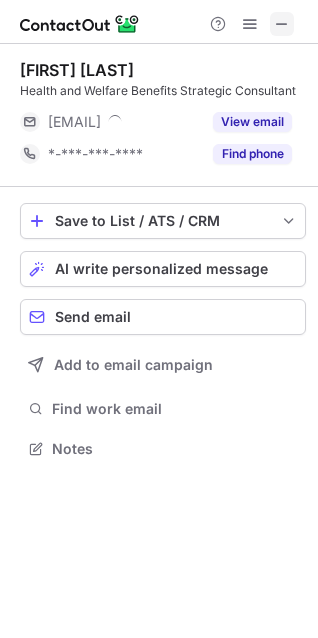 click at bounding box center (282, 24) 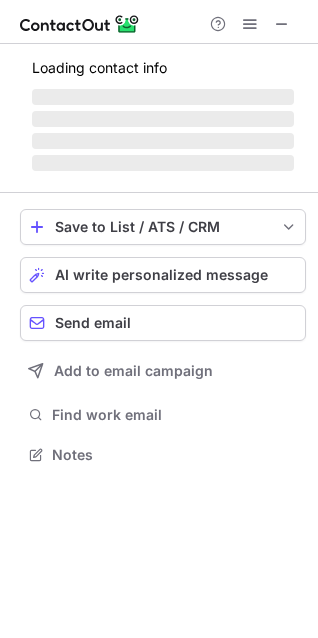 scroll, scrollTop: 10, scrollLeft: 9, axis: both 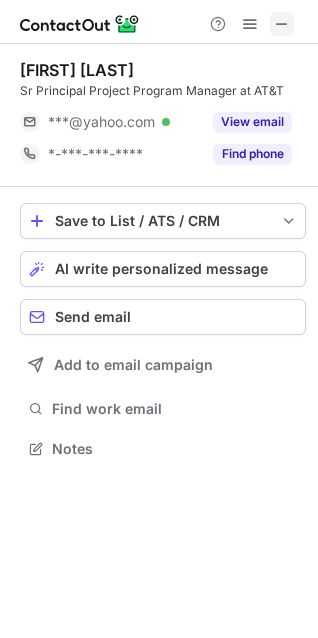 click at bounding box center [282, 24] 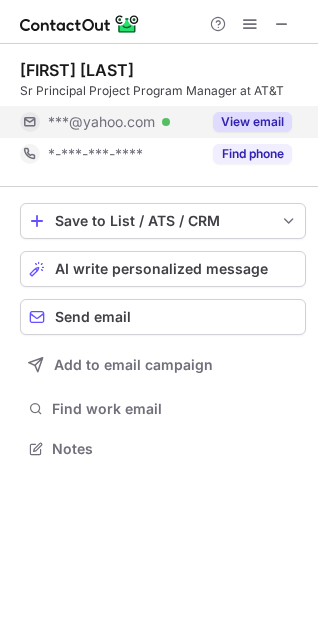 click on "***@yahoo.com" at bounding box center [101, 122] 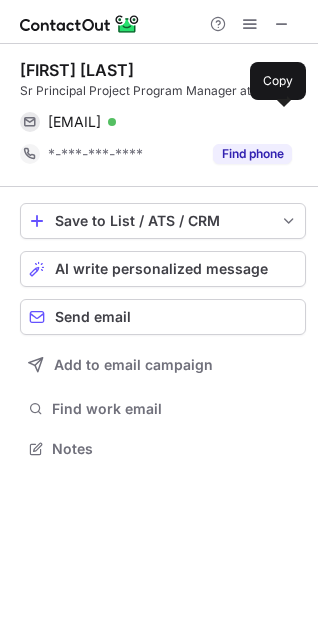 click on "gjones1007@yahoo.com" at bounding box center [74, 122] 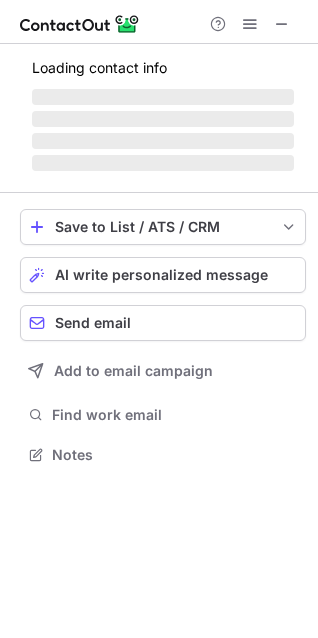 scroll, scrollTop: 10, scrollLeft: 9, axis: both 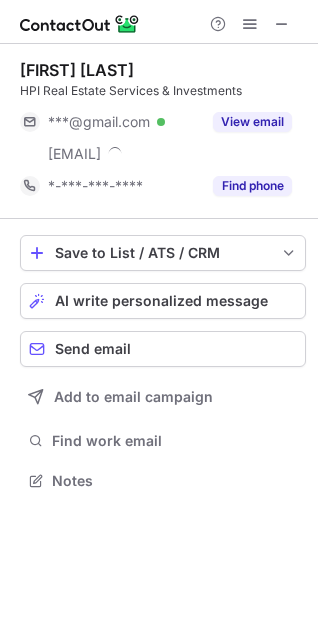 click at bounding box center (282, 24) 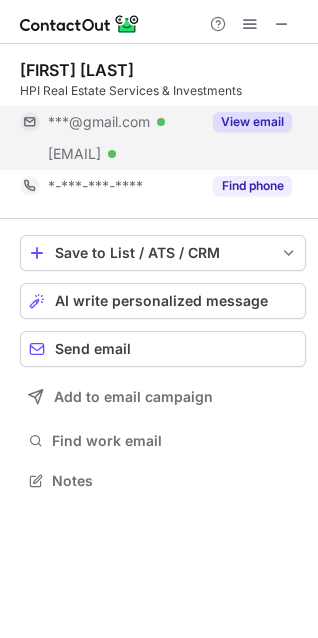 click on "***@hpitx.com" at bounding box center [74, 154] 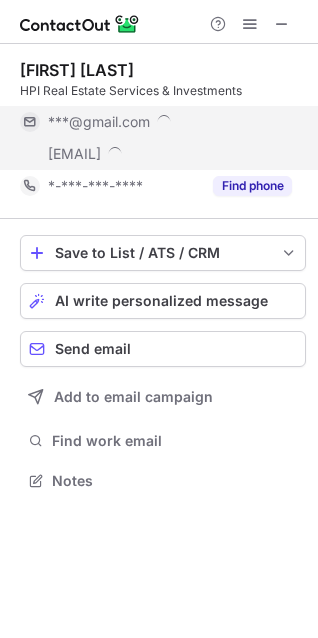 scroll, scrollTop: 9, scrollLeft: 9, axis: both 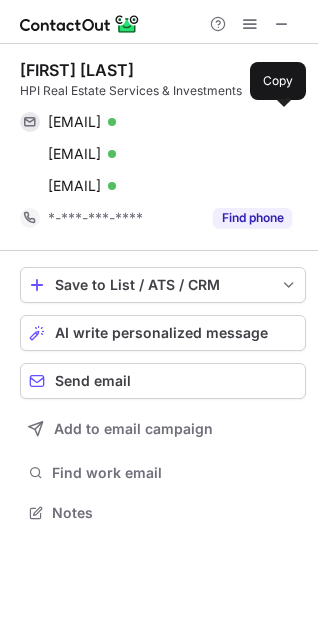 click on "geoffhangartner@gmail.com" at bounding box center [74, 122] 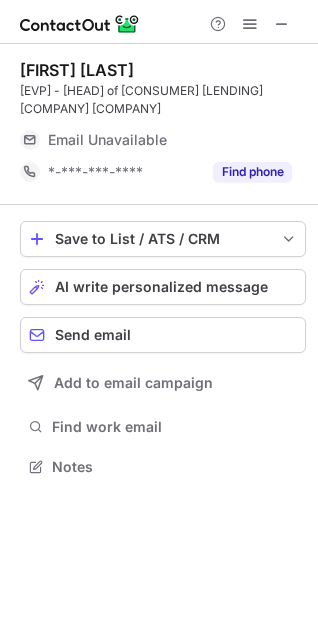 scroll, scrollTop: 440, scrollLeft: 318, axis: both 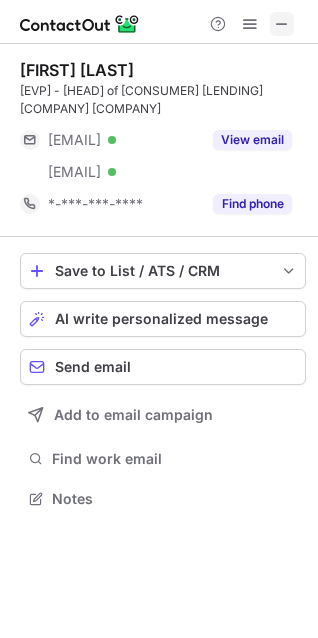 click at bounding box center (282, 24) 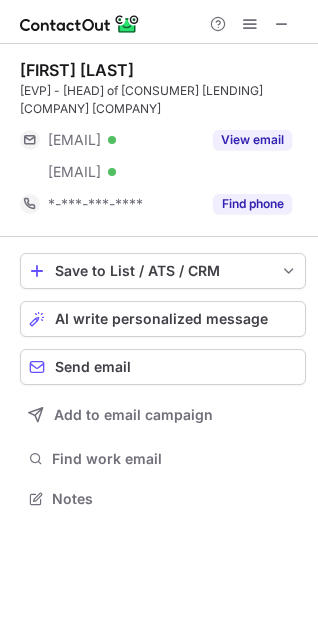scroll, scrollTop: 440, scrollLeft: 318, axis: both 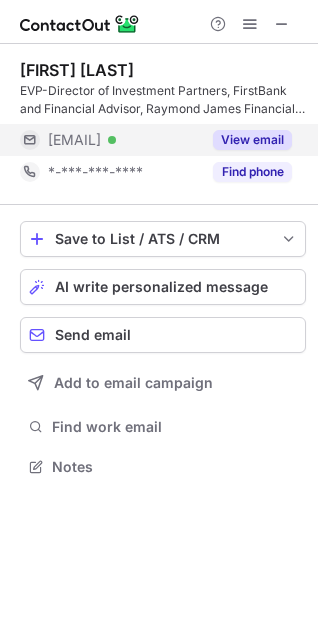 click on "***@raymondjames.com Verified" at bounding box center [110, 140] 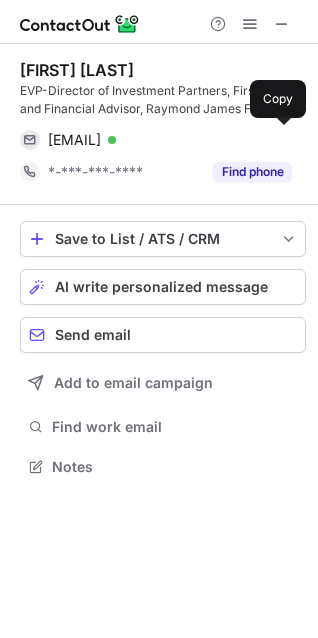 click on "d.jernigan@raymondjames.com" at bounding box center (74, 140) 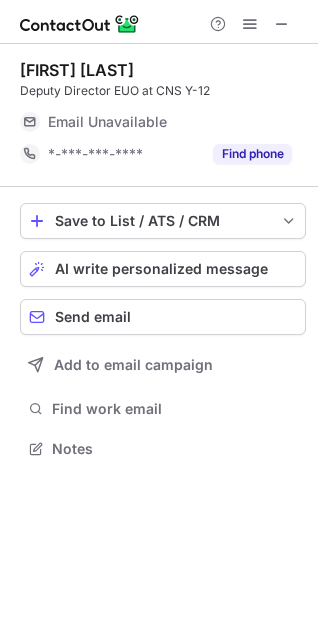 scroll, scrollTop: 434, scrollLeft: 318, axis: both 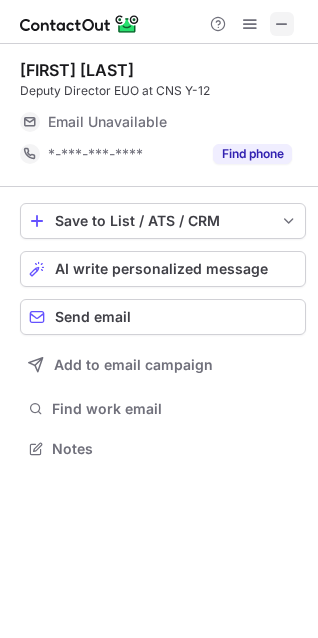 click at bounding box center (282, 24) 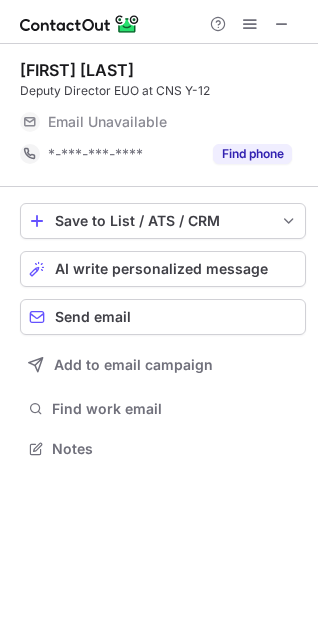 scroll, scrollTop: 440, scrollLeft: 318, axis: both 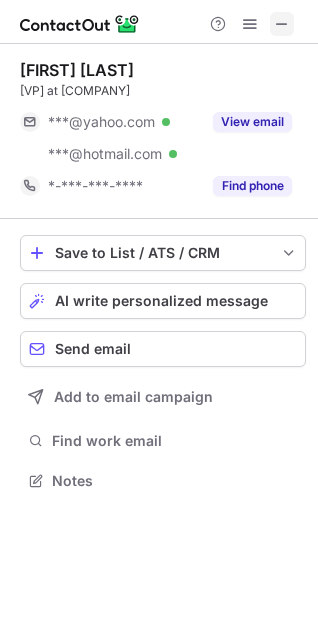 click at bounding box center [282, 24] 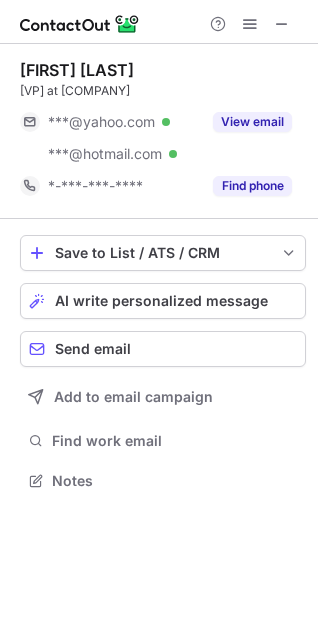 click on "Robert Fogelman VP at Fogelman Investment Company ***@yahoo.com Verified ***@hotmail.com Verified View email *-***-***-**** Find phone" at bounding box center [163, 131] 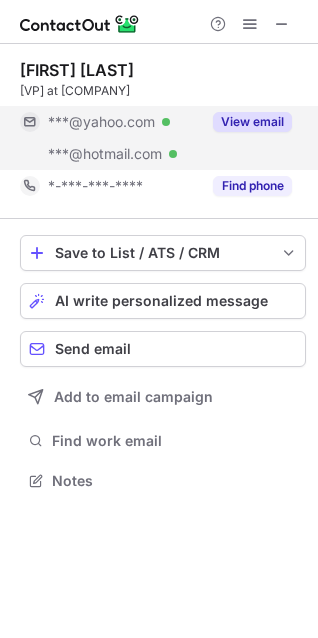 click on "[EMAIL] Verified" at bounding box center (110, 122) 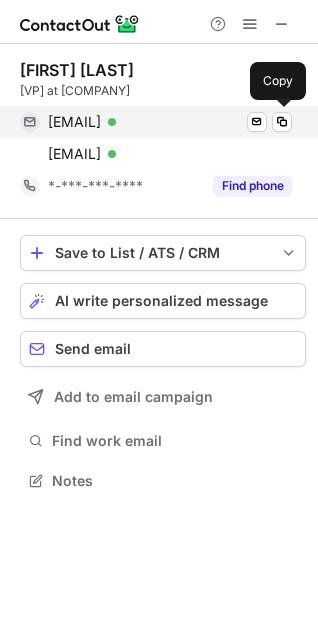 click on "robertfogelman@yahoo.com Verified Send email Copy" at bounding box center (156, 122) 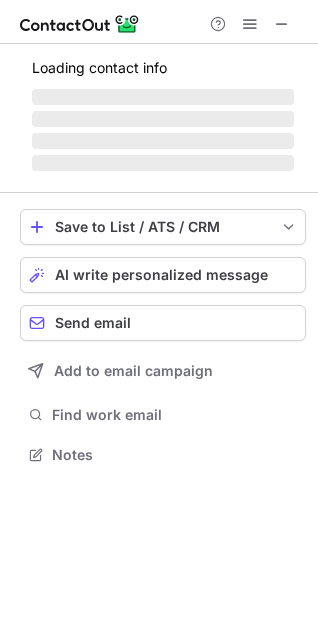 scroll, scrollTop: 440, scrollLeft: 318, axis: both 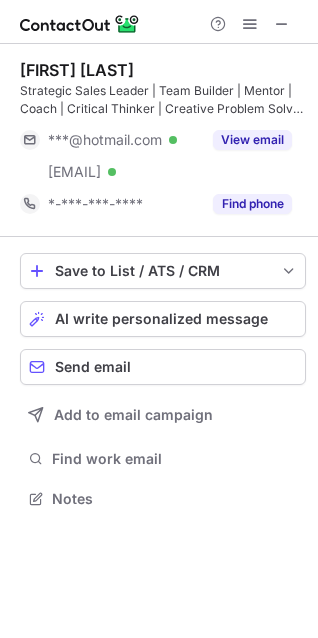 click at bounding box center (282, 24) 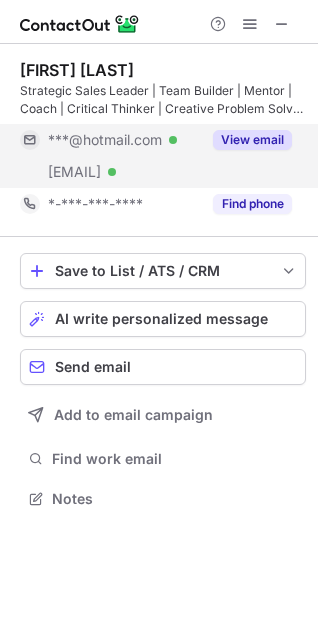 click on "***@hotmail.com" at bounding box center (105, 140) 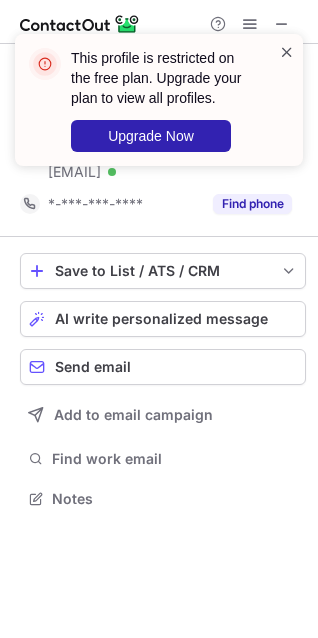 click at bounding box center (287, 52) 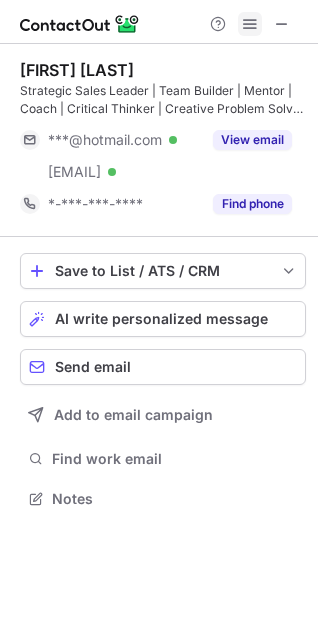 click at bounding box center [250, 24] 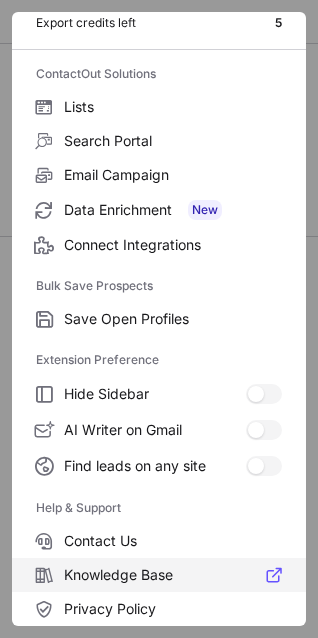 scroll, scrollTop: 194, scrollLeft: 0, axis: vertical 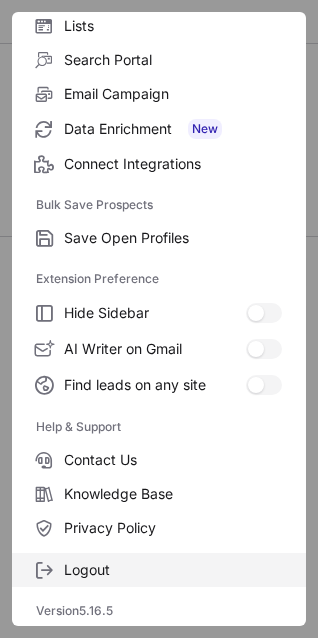 click on "Logout" at bounding box center (173, 238) 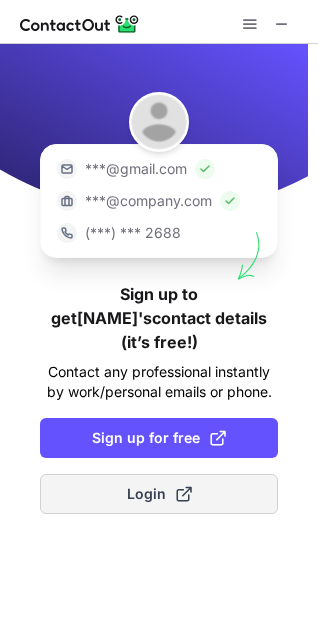click on "Login" at bounding box center [159, 494] 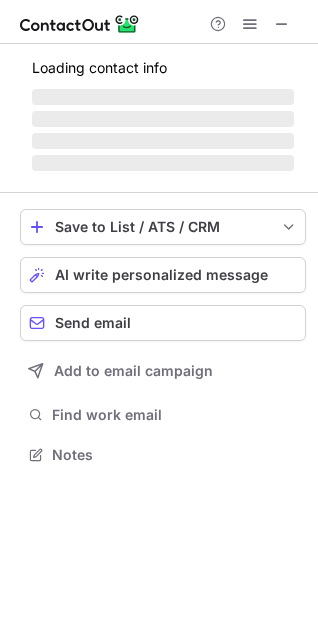 scroll, scrollTop: 10, scrollLeft: 9, axis: both 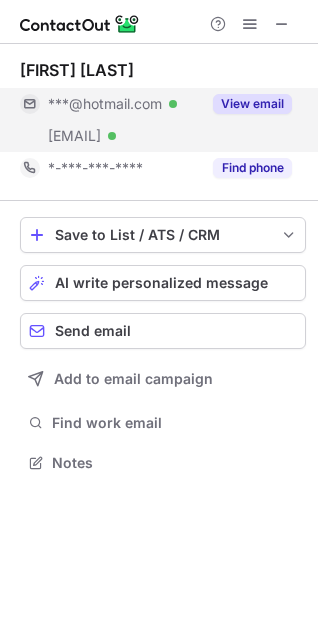 click on "***@irco.com Verified" at bounding box center [110, 136] 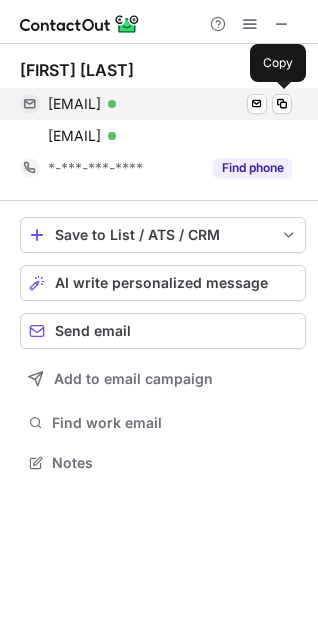 click on "mike_charland@hotmail.com" at bounding box center [74, 104] 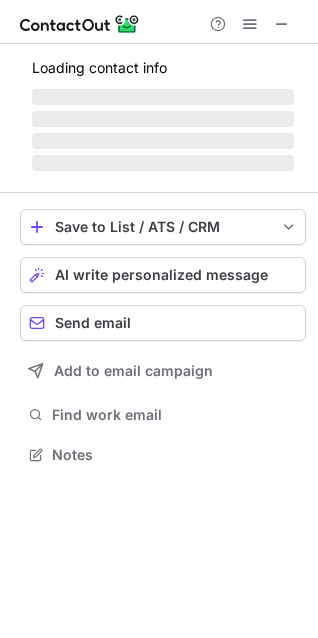scroll, scrollTop: 440, scrollLeft: 318, axis: both 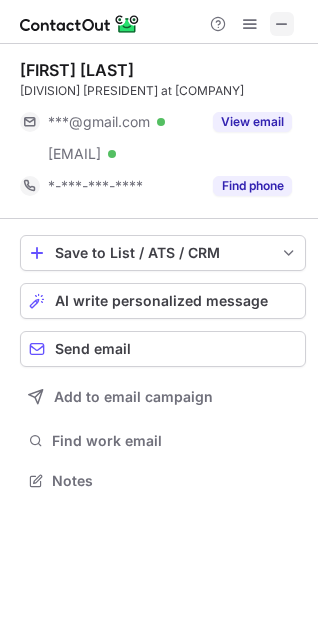 click at bounding box center (282, 24) 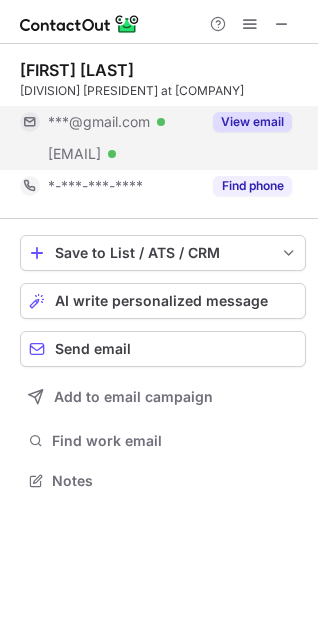 click on "***@southstatebank.com Verified" at bounding box center [110, 154] 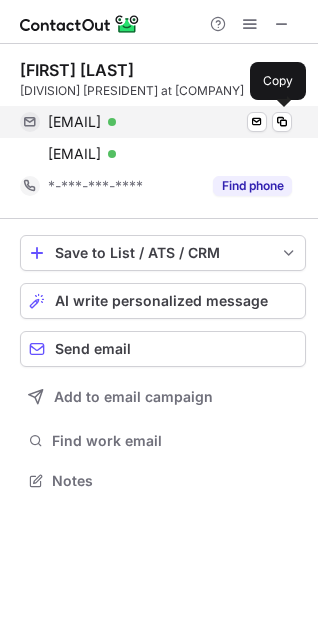 click on "ecwpackfan17@gmail.com" at bounding box center (74, 122) 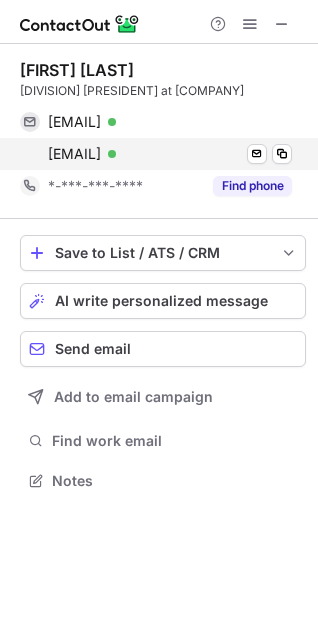 scroll, scrollTop: 440, scrollLeft: 318, axis: both 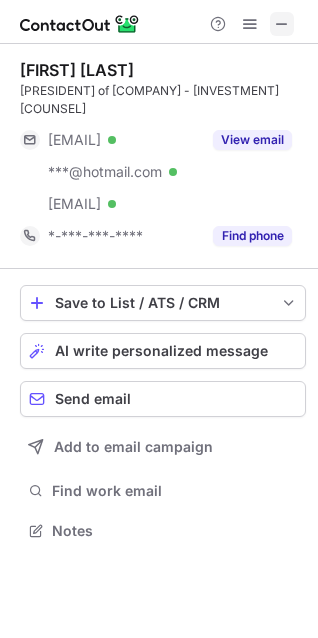 click at bounding box center [282, 24] 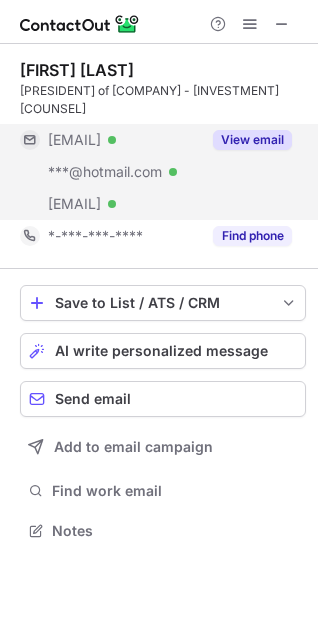 click on "[EMAIL] Verified" at bounding box center [124, 172] 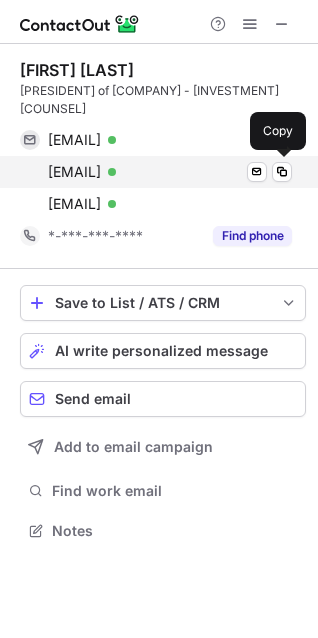 click on "amlawson.allen40@hotmail.com" at bounding box center (74, 172) 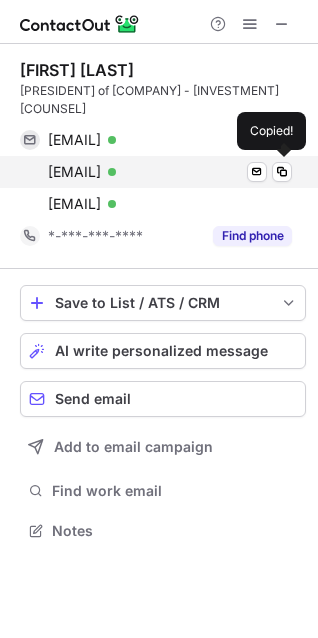 click on "amlawson.allen40@hotmail.com" at bounding box center [74, 172] 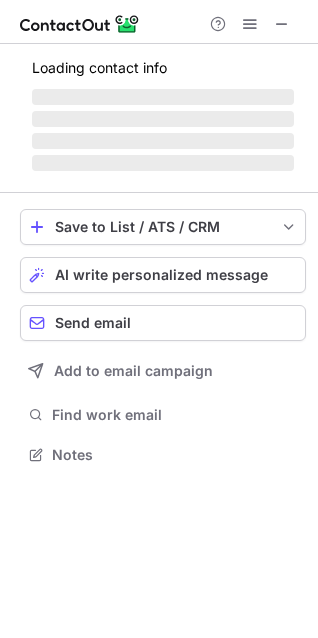 scroll, scrollTop: 440, scrollLeft: 318, axis: both 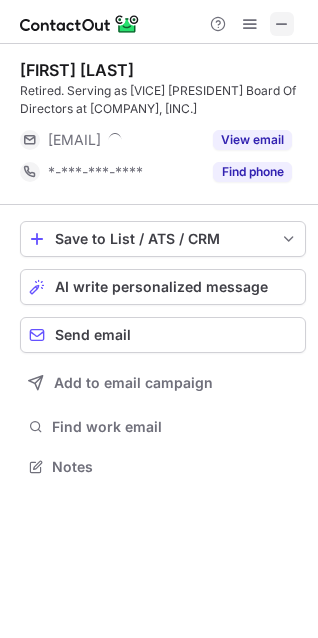 click at bounding box center (282, 24) 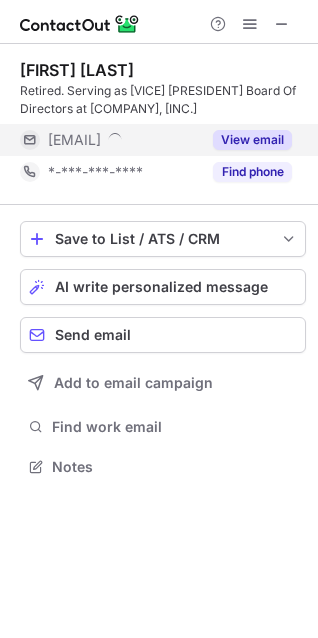 click on "***@coloniallife.com" at bounding box center [74, 140] 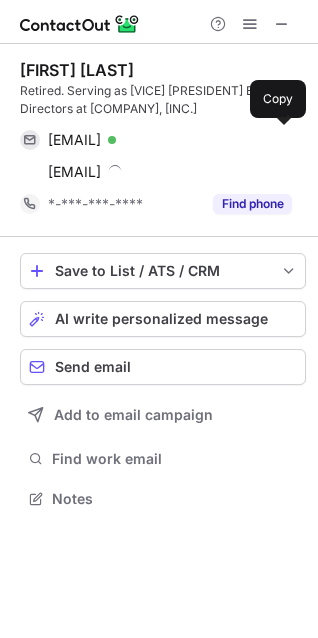scroll, scrollTop: 10, scrollLeft: 9, axis: both 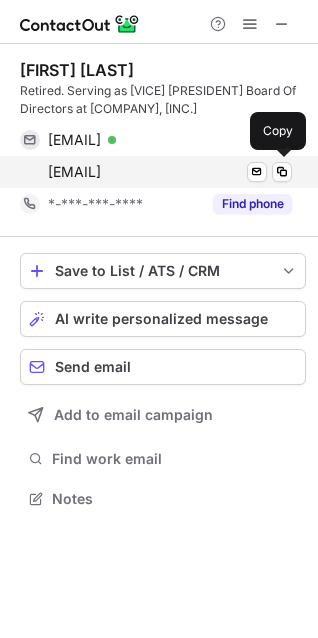 click on "bill.ringer@coloniallife.com" at bounding box center (74, 172) 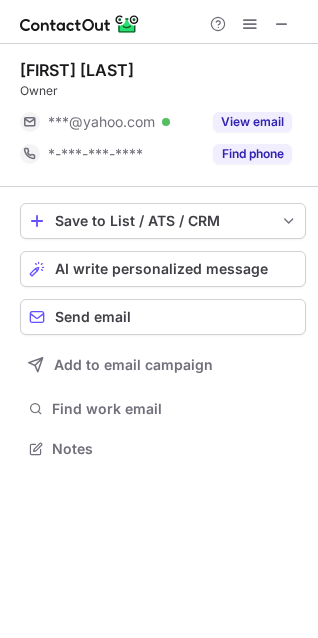 scroll, scrollTop: 434, scrollLeft: 318, axis: both 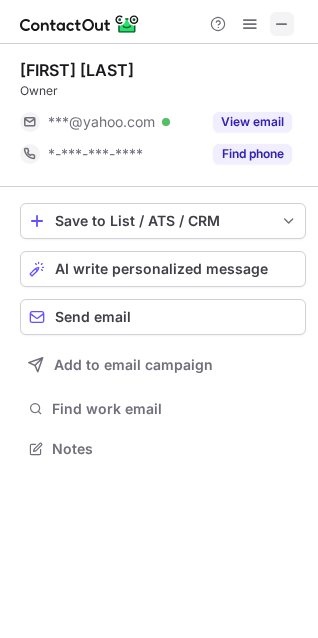 click at bounding box center (282, 24) 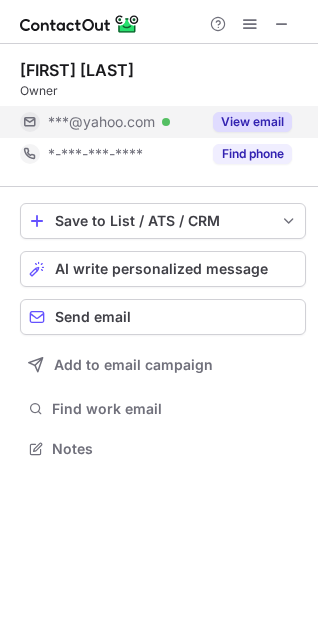 click on "[EMAIL] Verified" at bounding box center (124, 122) 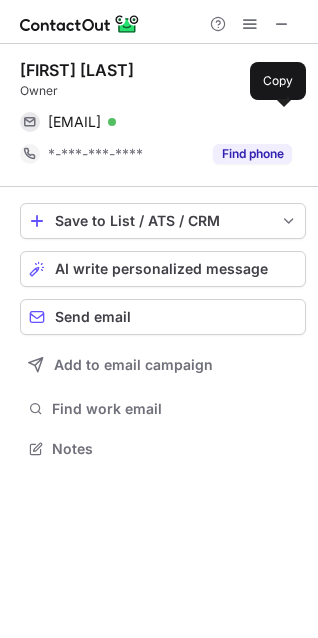 click on "mandmtab@yahoo.com" at bounding box center [74, 122] 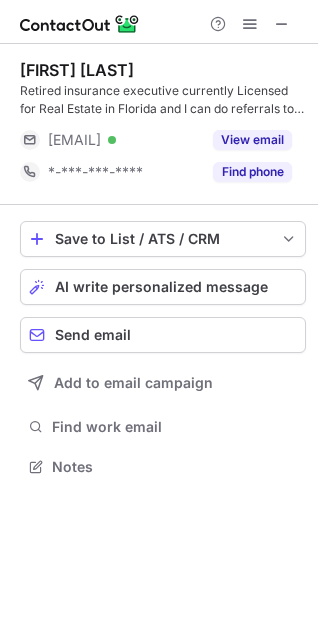 scroll, scrollTop: 10, scrollLeft: 9, axis: both 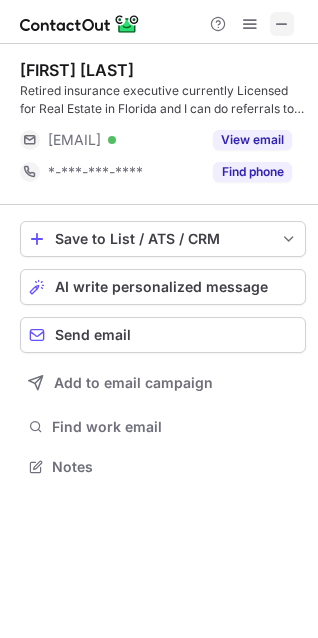 click at bounding box center [282, 24] 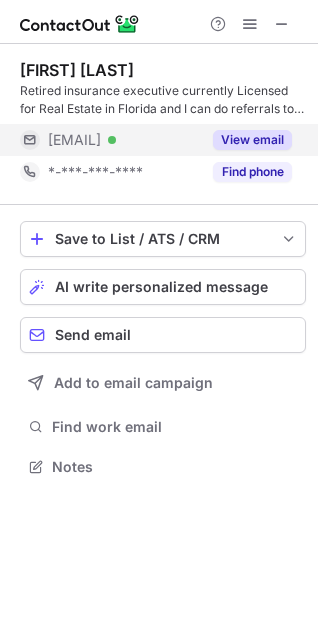 click on "[EMAIL] Verified" at bounding box center [124, 140] 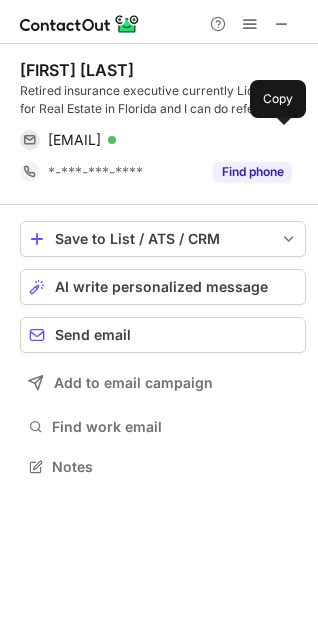 click on "bieritzinsurance@aol.com" at bounding box center (74, 140) 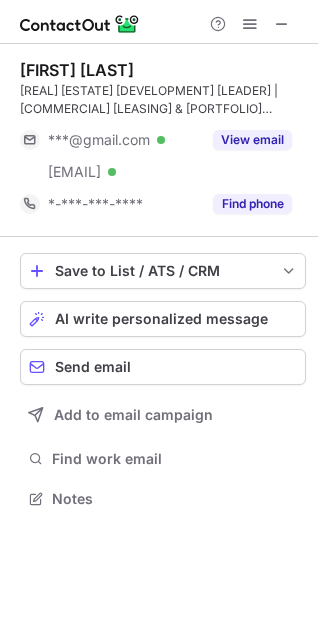 scroll, scrollTop: 10, scrollLeft: 9, axis: both 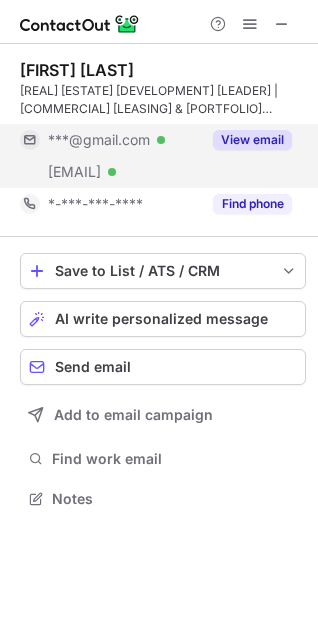 click on "***@gmail.com" at bounding box center (99, 140) 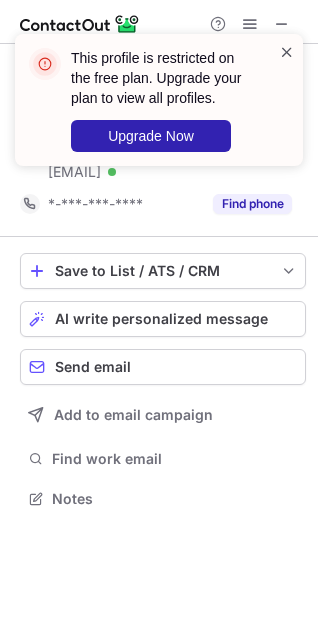 click at bounding box center [287, 52] 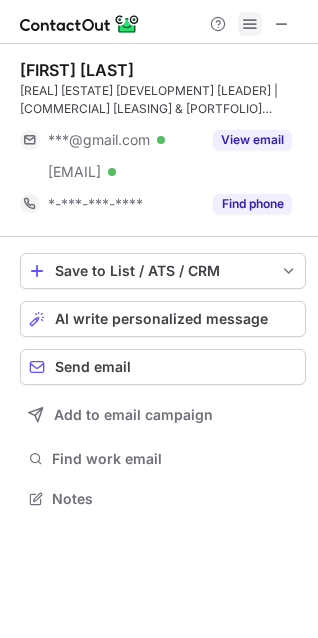 click at bounding box center [250, 24] 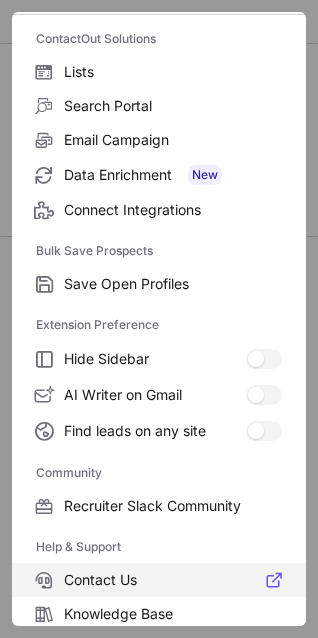 scroll, scrollTop: 268, scrollLeft: 0, axis: vertical 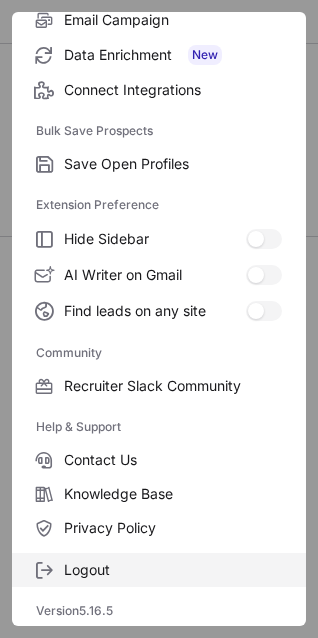 click on "Logout" at bounding box center (173, 164) 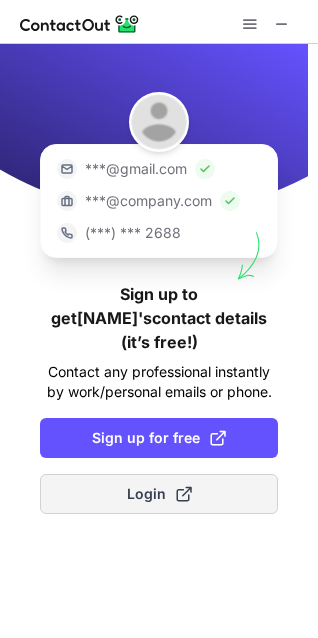 click on "Login" at bounding box center (159, 494) 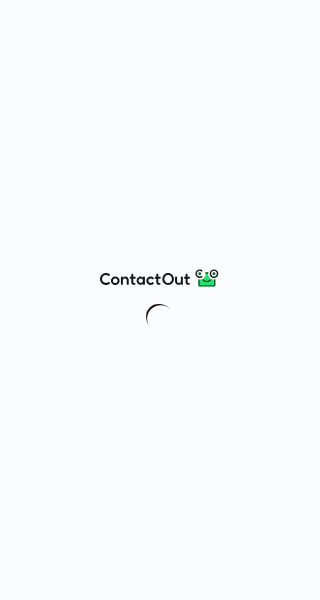 scroll, scrollTop: 0, scrollLeft: 0, axis: both 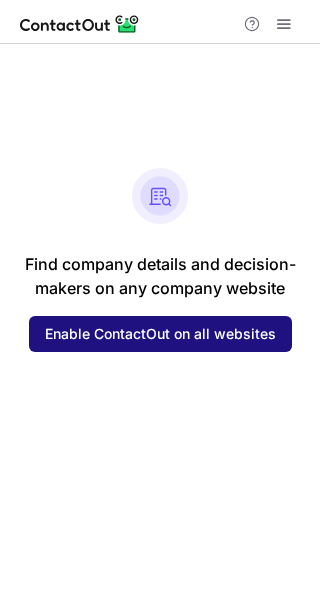 click on "Enable ContactOut on all websites" at bounding box center (160, 334) 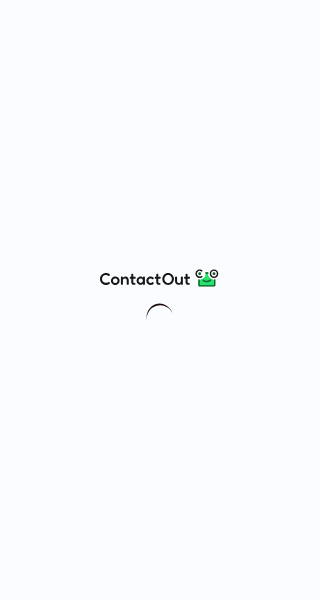 scroll, scrollTop: 0, scrollLeft: 0, axis: both 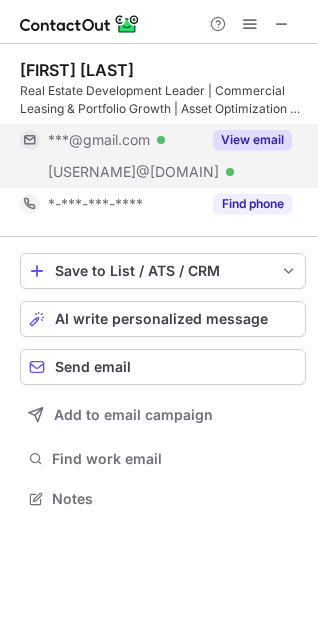 click on "***@gmail.com" at bounding box center (99, 140) 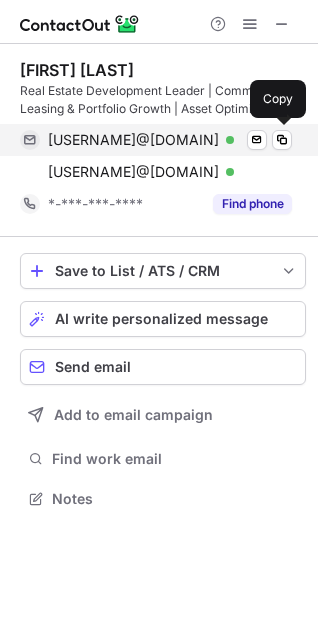 click on "[USERNAME]@[DOMAIN]" at bounding box center (133, 140) 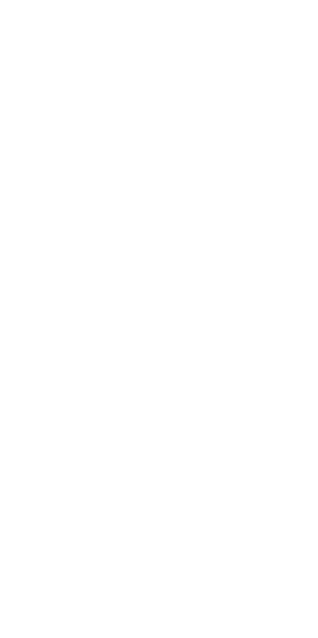 scroll, scrollTop: 0, scrollLeft: 0, axis: both 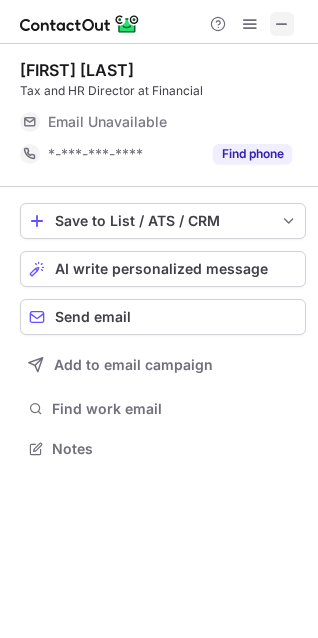 click at bounding box center (282, 24) 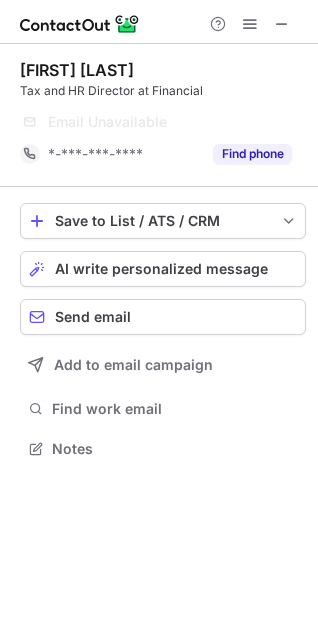 scroll, scrollTop: 440, scrollLeft: 318, axis: both 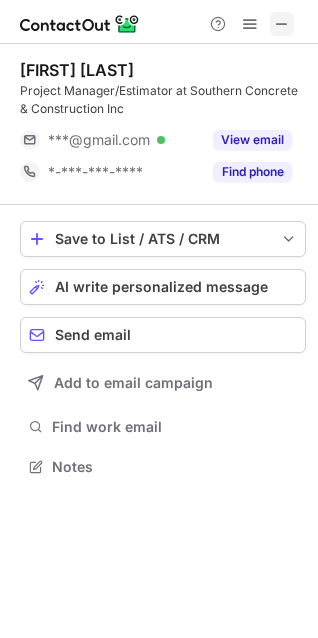 click at bounding box center (282, 24) 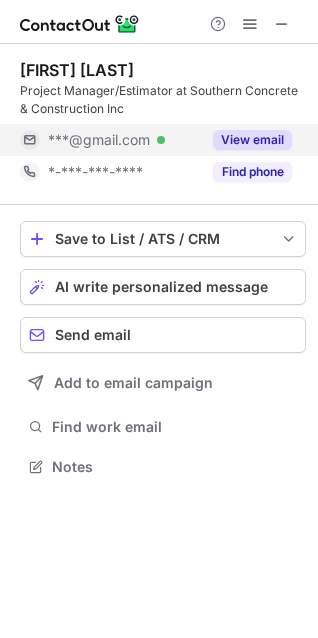 click on "***@gmail.com Verified" at bounding box center [110, 140] 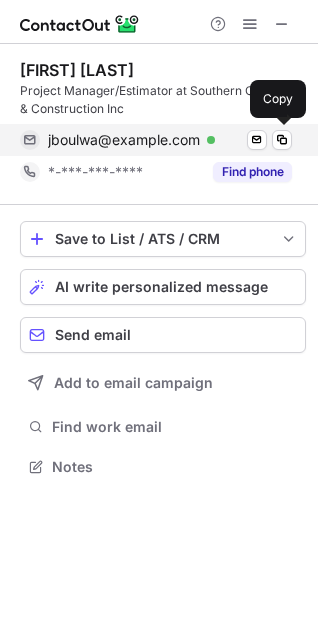 click on "jboulwa@example.com" at bounding box center [124, 140] 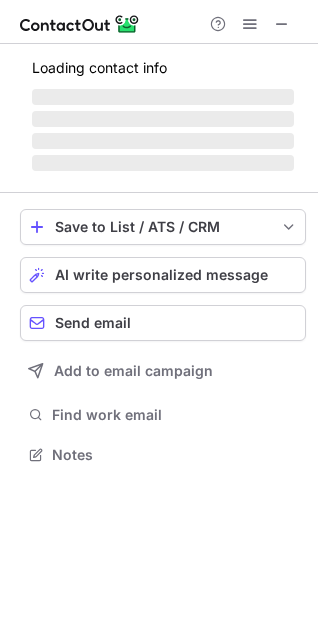 scroll, scrollTop: 440, scrollLeft: 318, axis: both 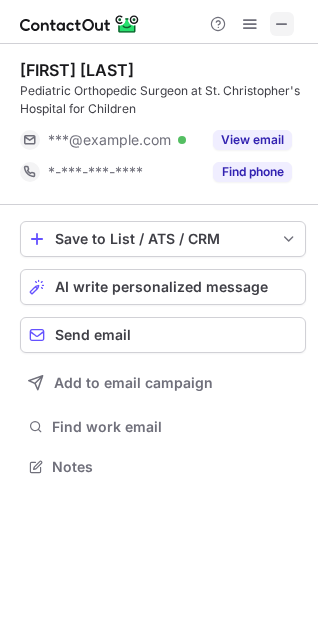 click at bounding box center [282, 24] 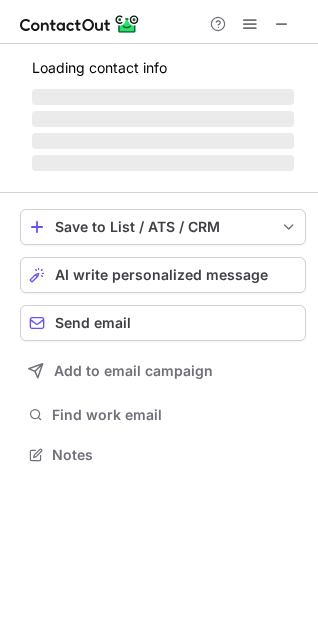 scroll, scrollTop: 440, scrollLeft: 318, axis: both 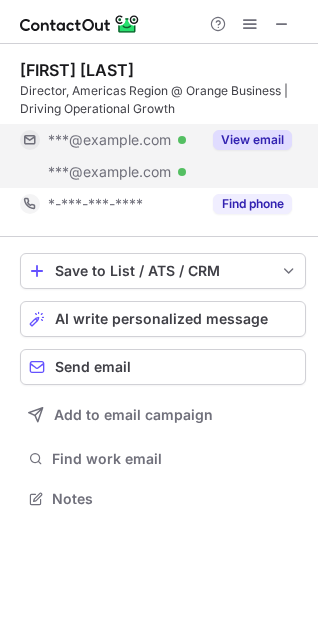 click on "***@example.com" at bounding box center [109, 140] 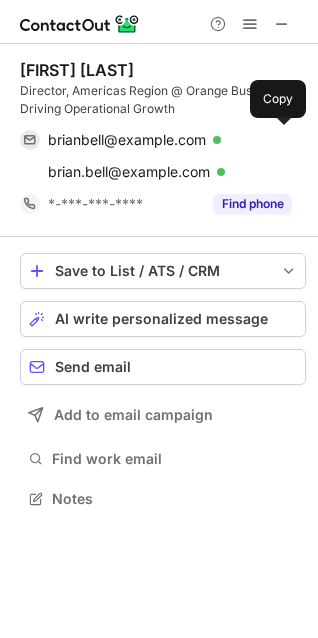 click on "brianbell@example.com" at bounding box center [127, 140] 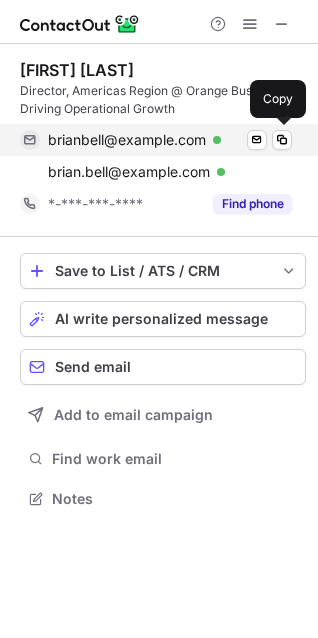 click on "brianbell@example.com Verified Send email Copy" at bounding box center [156, 140] 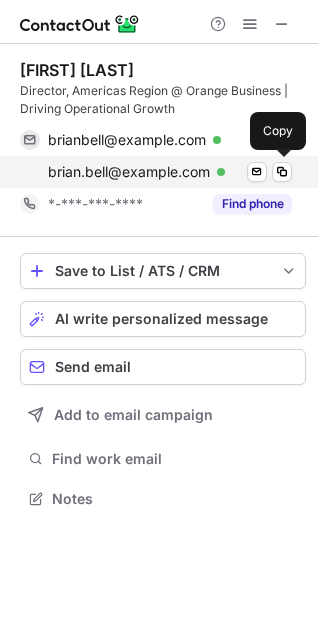 click on "brian.bell@example.com" at bounding box center [129, 172] 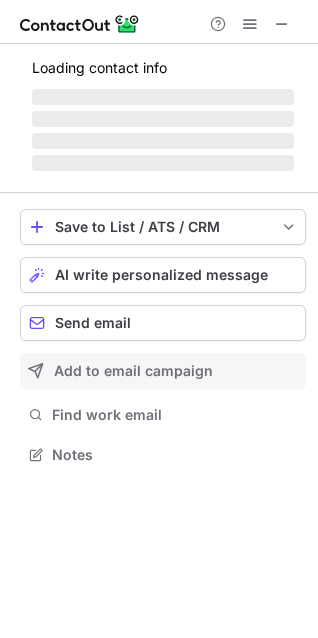 scroll, scrollTop: 440, scrollLeft: 318, axis: both 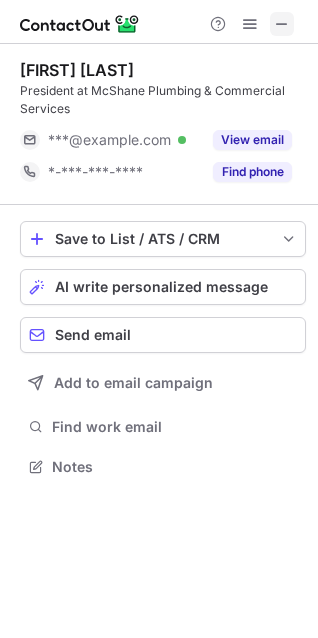 click at bounding box center (282, 24) 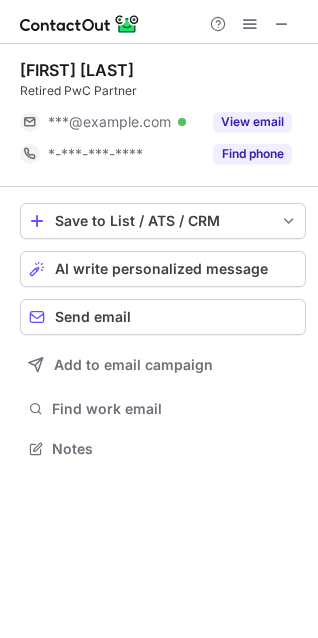 scroll, scrollTop: 434, scrollLeft: 318, axis: both 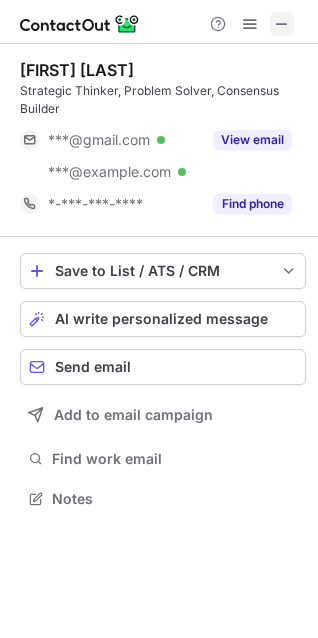 click at bounding box center (282, 24) 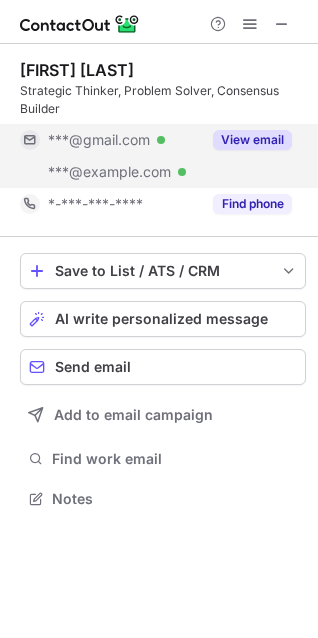 click on "View email" at bounding box center [246, 140] 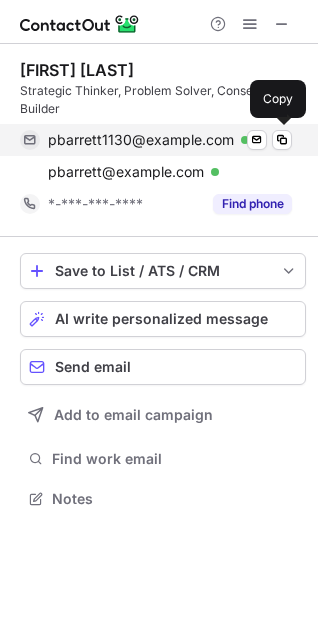 click on "pbarrett1130@example.com Verified Send email Copy" at bounding box center [156, 140] 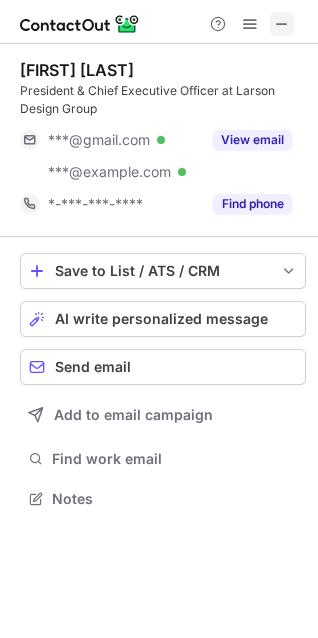 click at bounding box center [282, 24] 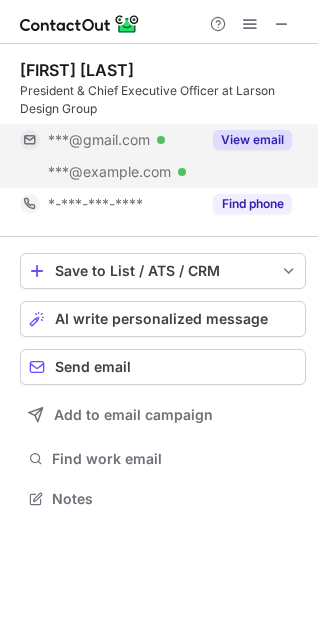 click on "***@example.com Verified" at bounding box center (110, 172) 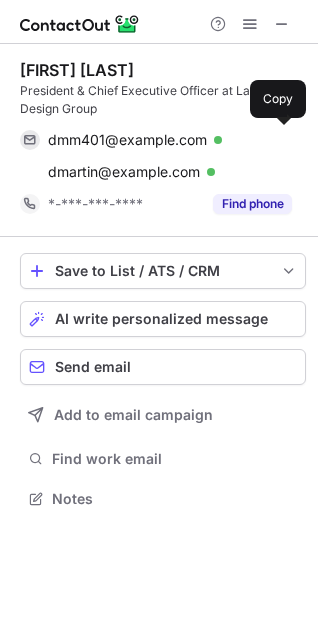 click on "dmm401@example.com" at bounding box center (127, 140) 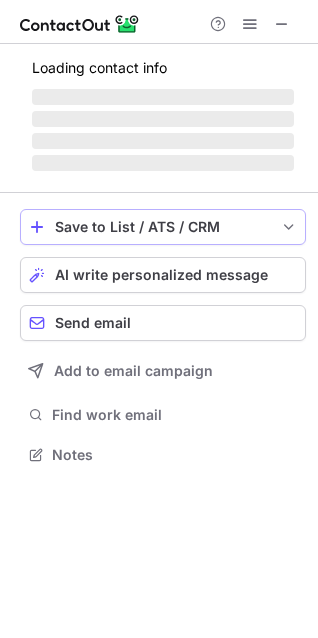 scroll, scrollTop: 440, scrollLeft: 318, axis: both 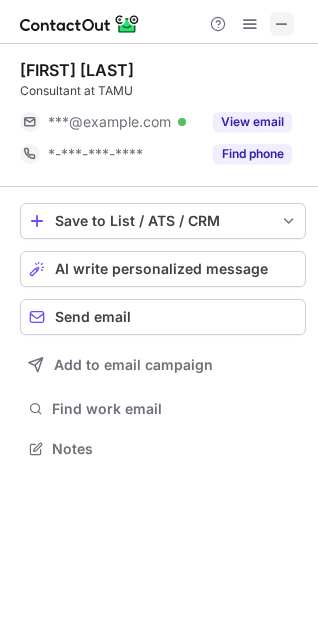 click at bounding box center (282, 24) 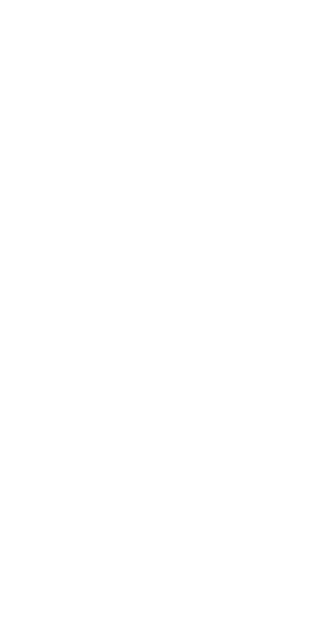 scroll, scrollTop: 0, scrollLeft: 0, axis: both 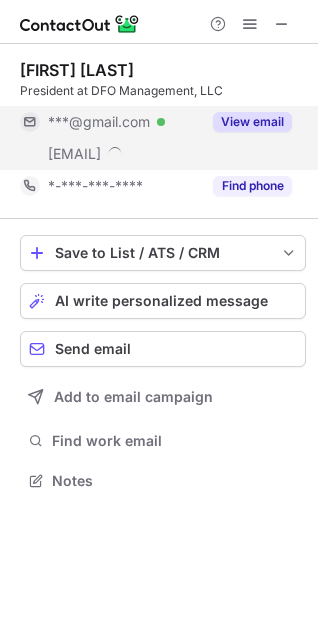 click on "***@gmail.com" at bounding box center [99, 122] 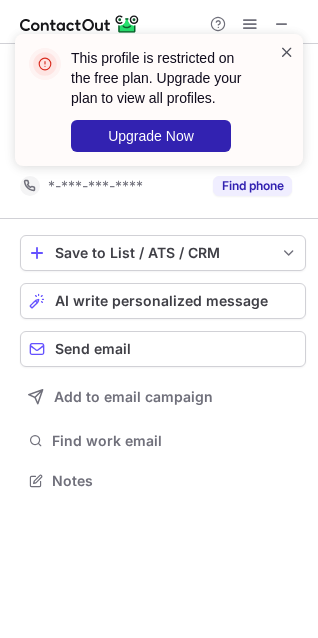 click at bounding box center [287, 52] 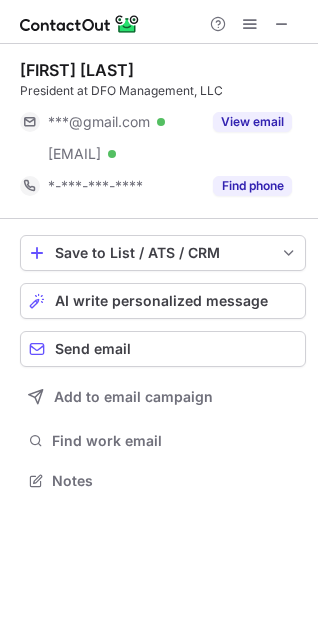 click on "***@gmail.com" at bounding box center [99, 122] 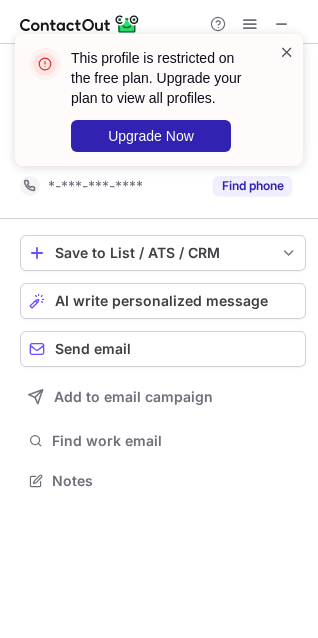 click at bounding box center [287, 52] 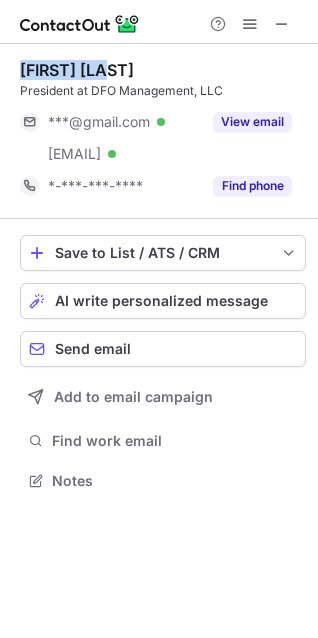 drag, startPoint x: 32, startPoint y: 66, endPoint x: 166, endPoint y: 64, distance: 134.01492 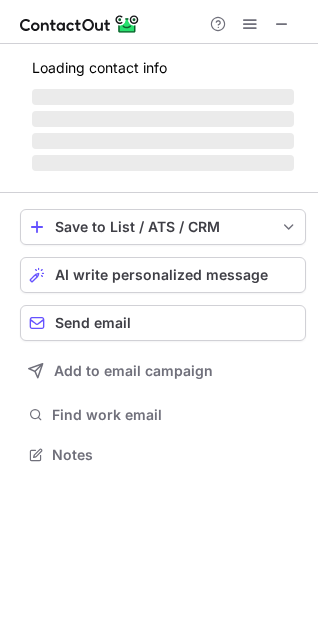 scroll, scrollTop: 440, scrollLeft: 318, axis: both 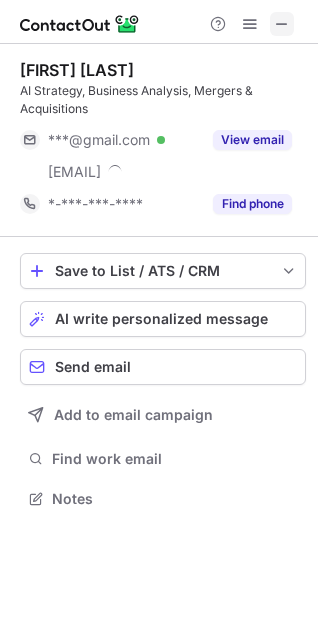 click at bounding box center (282, 24) 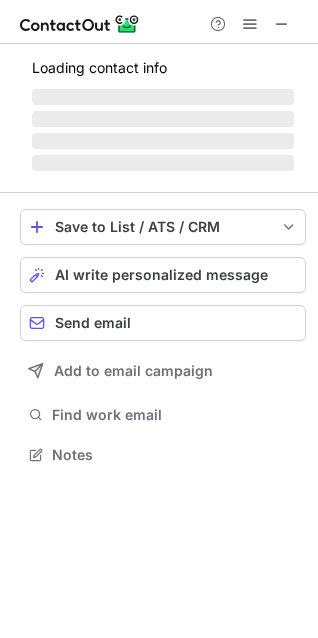 scroll, scrollTop: 440, scrollLeft: 318, axis: both 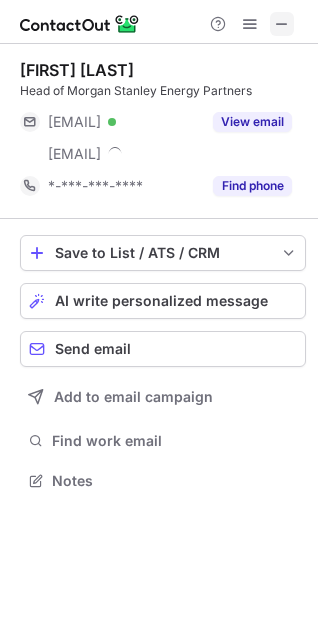 click at bounding box center [282, 24] 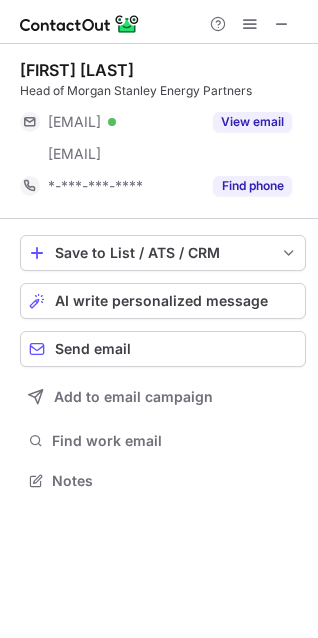 scroll, scrollTop: 440, scrollLeft: 318, axis: both 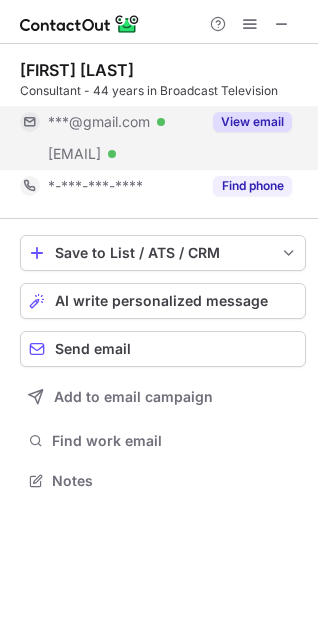 click on "***@gmail.com" at bounding box center (99, 122) 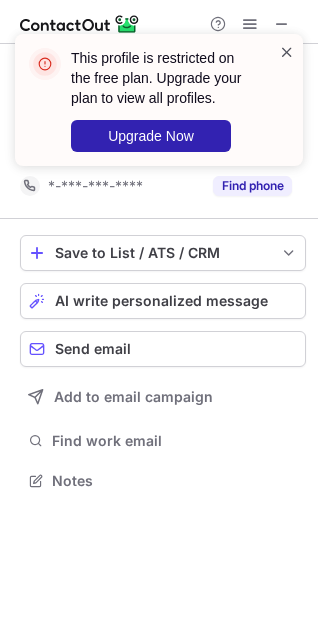 click at bounding box center [287, 52] 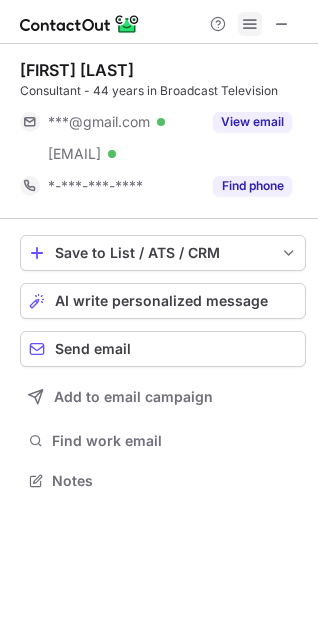 click at bounding box center (250, 24) 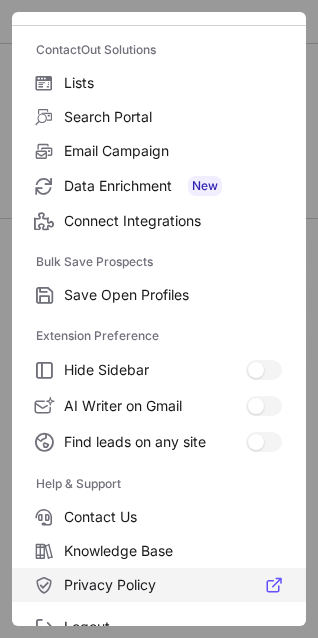 scroll, scrollTop: 194, scrollLeft: 0, axis: vertical 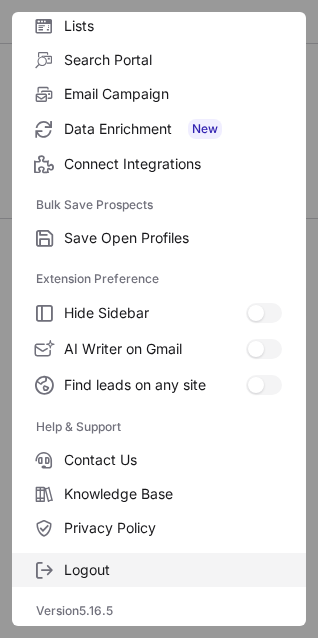 click on "Logout" at bounding box center [173, 238] 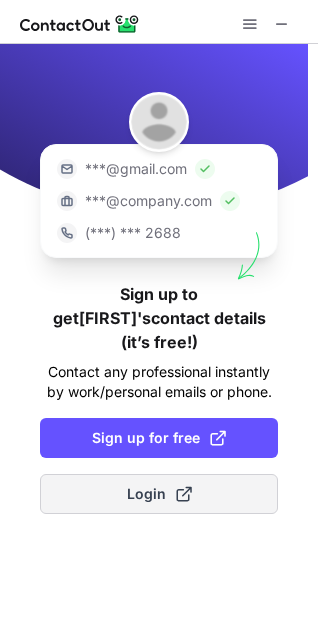 click at bounding box center [184, 494] 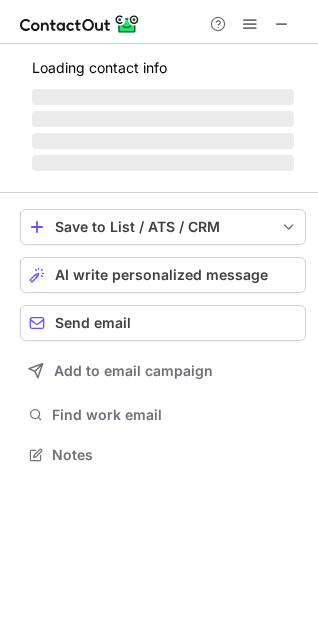 scroll, scrollTop: 10, scrollLeft: 9, axis: both 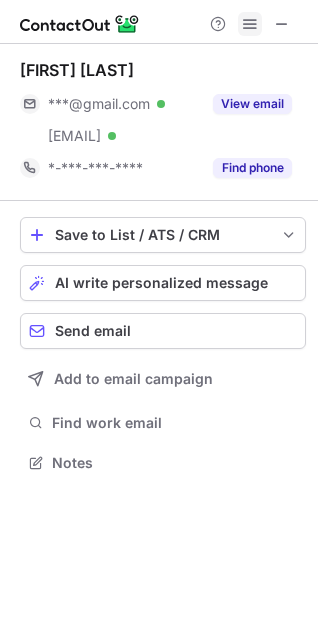 click at bounding box center [250, 24] 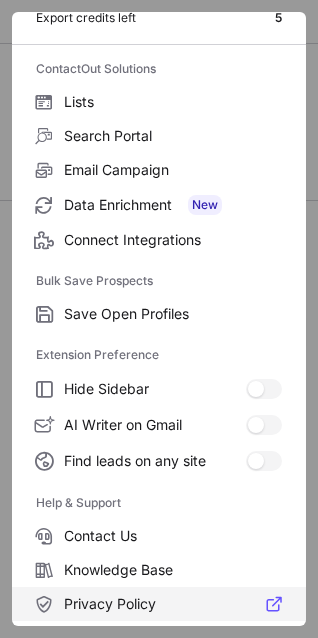 scroll, scrollTop: 194, scrollLeft: 0, axis: vertical 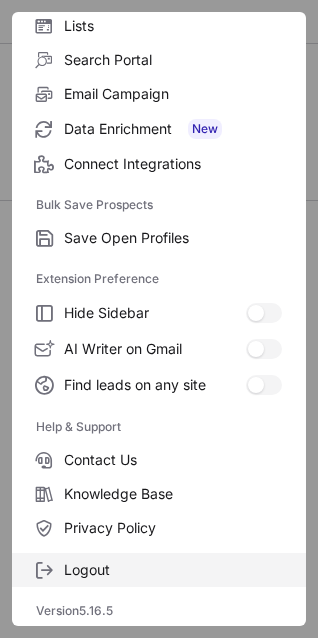 click on "Logout" at bounding box center [173, 238] 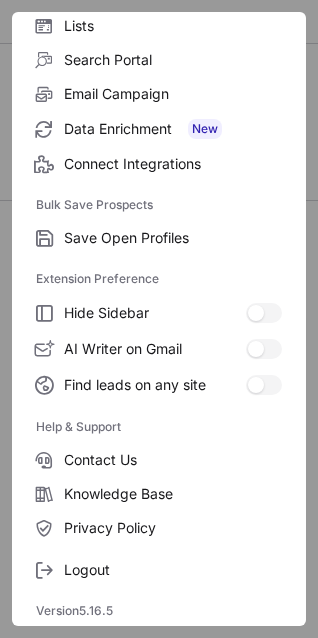 scroll, scrollTop: 0, scrollLeft: 0, axis: both 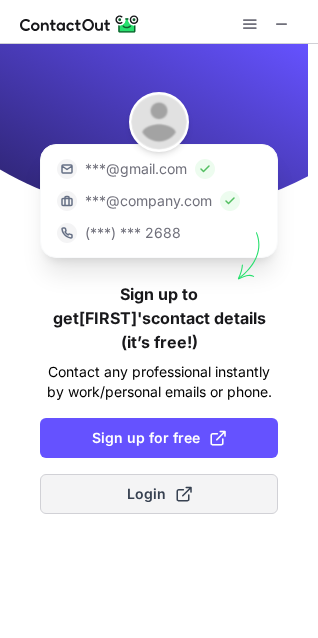 click on "Login" at bounding box center (159, 494) 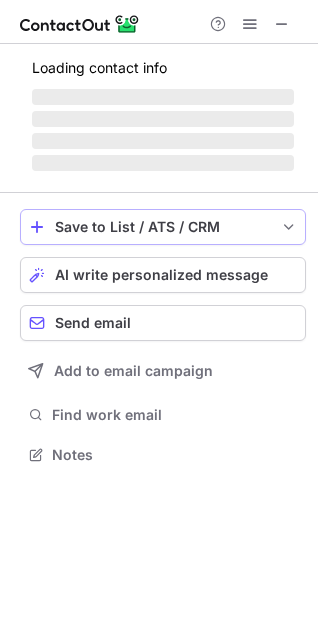 scroll, scrollTop: 10, scrollLeft: 9, axis: both 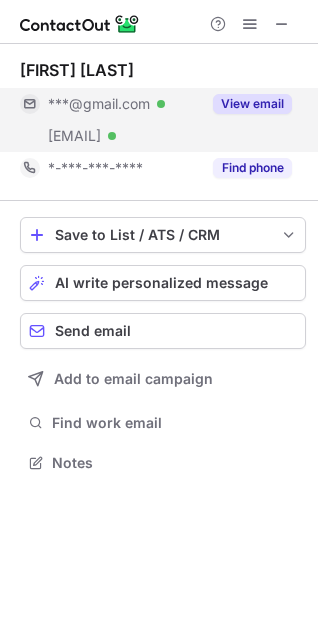 click on "View email" at bounding box center [252, 104] 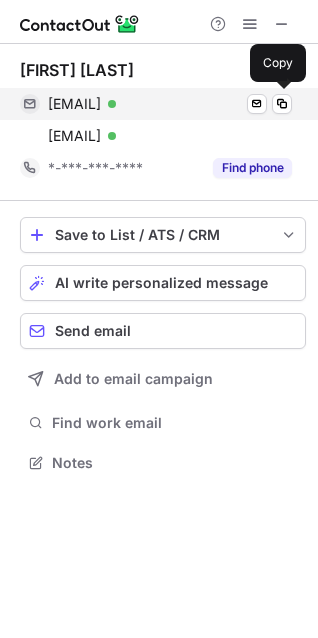 click on "[EMAIL] Verified Send email Copy" at bounding box center (156, 104) 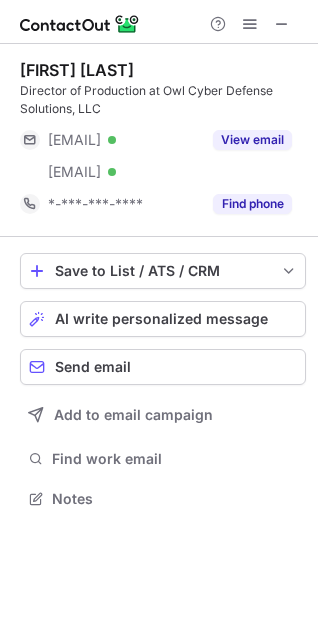 scroll, scrollTop: 10, scrollLeft: 9, axis: both 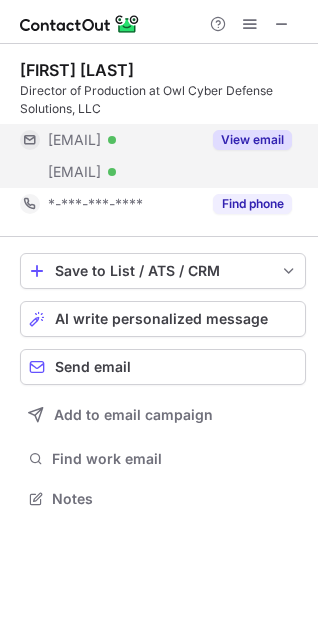 click on "[EMAIL]" at bounding box center (74, 140) 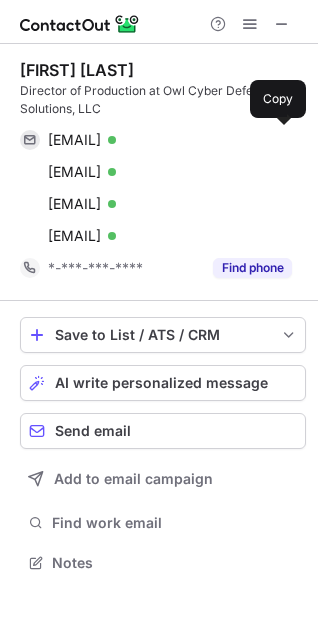 scroll, scrollTop: 10, scrollLeft: 9, axis: both 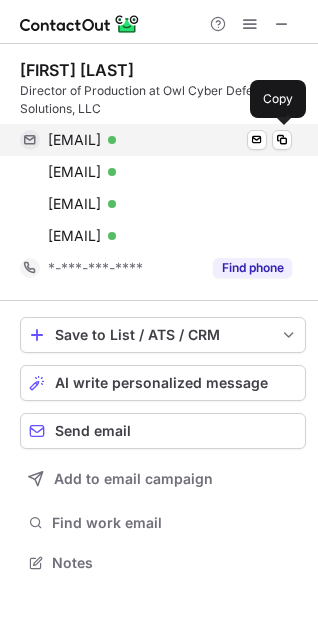 click on "[EMAIL]" at bounding box center (74, 140) 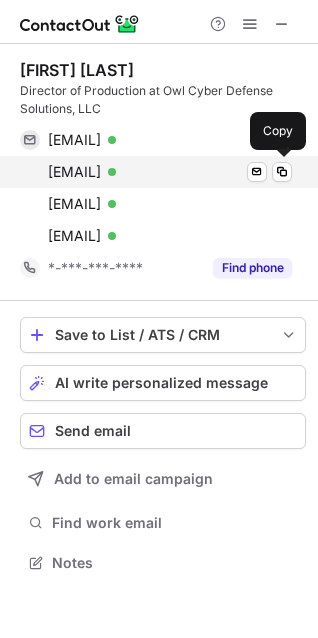 click on "[EMAIL]" at bounding box center (74, 172) 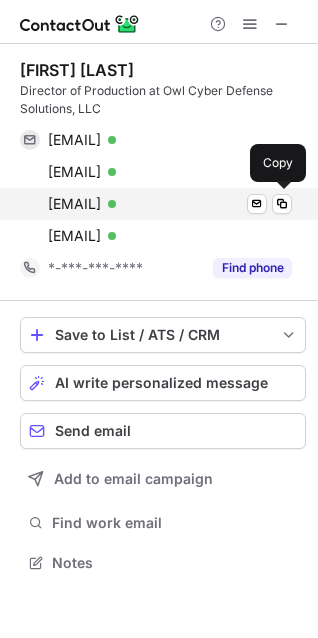 click on "[EMAIL]" at bounding box center (74, 204) 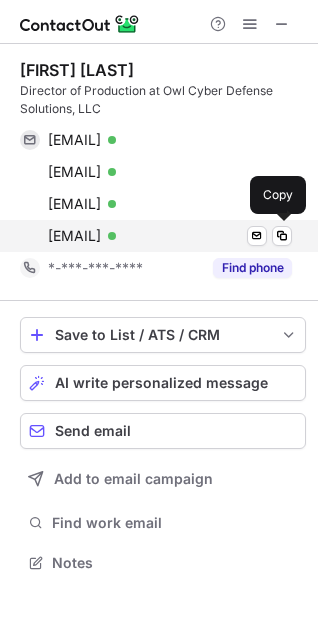 click on "[EMAIL] Verified Send email Copy" at bounding box center (156, 236) 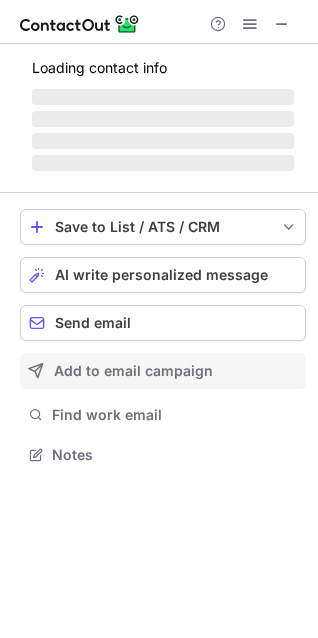 scroll, scrollTop: 434, scrollLeft: 318, axis: both 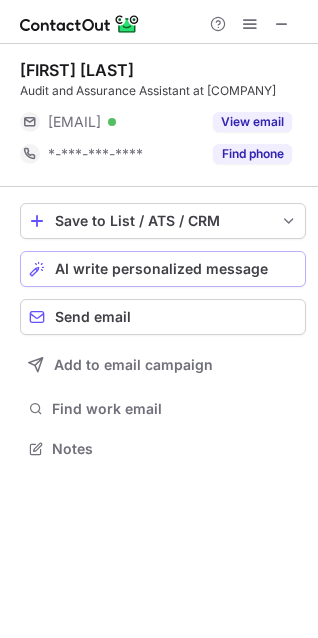 click at bounding box center [282, 24] 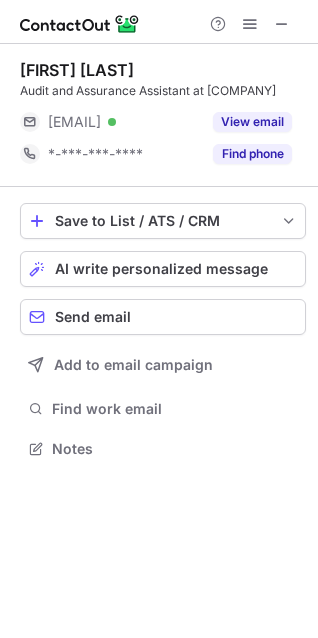 click at bounding box center (282, 24) 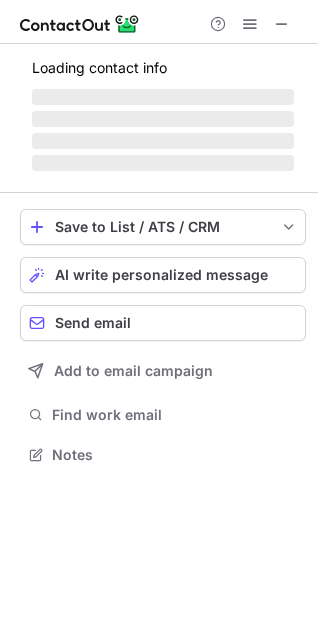 scroll, scrollTop: 10, scrollLeft: 9, axis: both 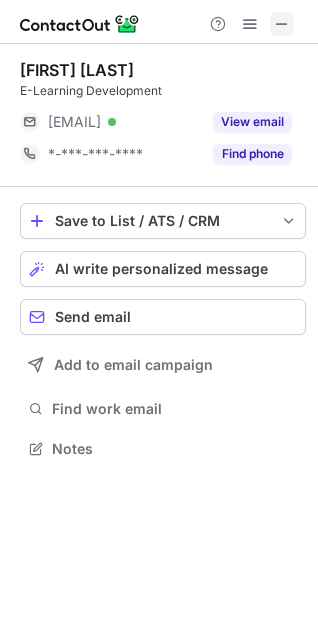 click at bounding box center [282, 24] 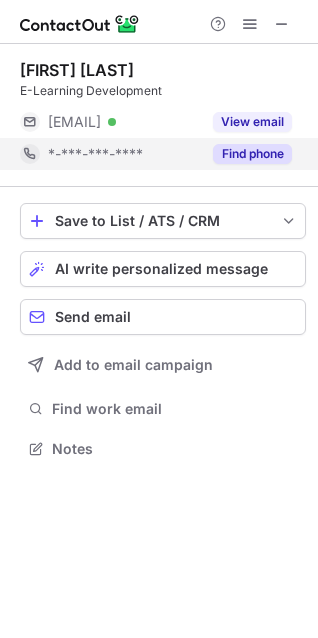scroll, scrollTop: 440, scrollLeft: 318, axis: both 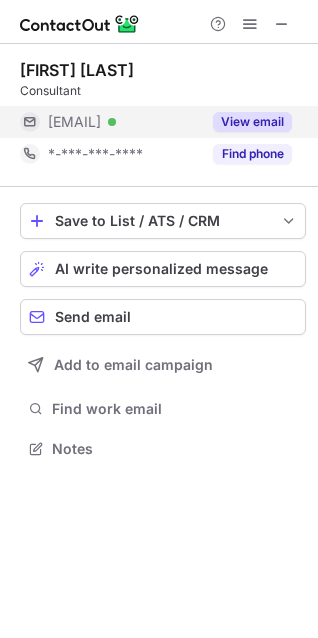 click on "[EMAIL]" at bounding box center [74, 122] 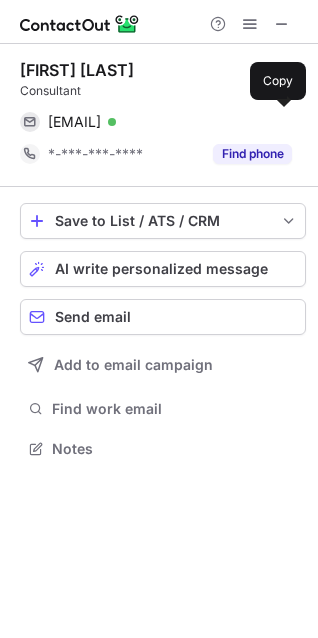 click on "[EMAIL]" at bounding box center (74, 122) 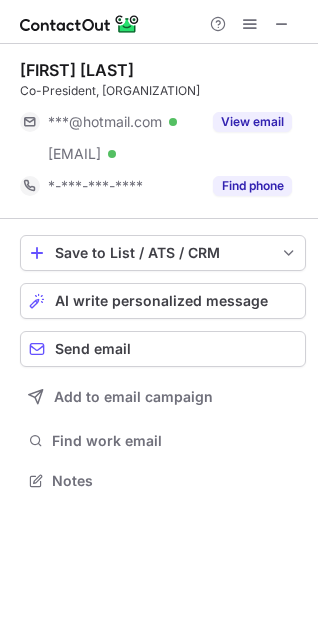 scroll, scrollTop: 9, scrollLeft: 9, axis: both 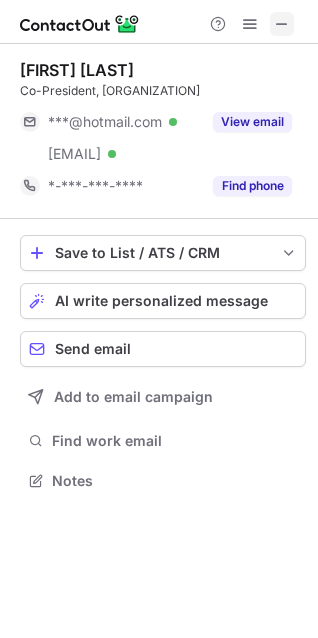 click at bounding box center (282, 24) 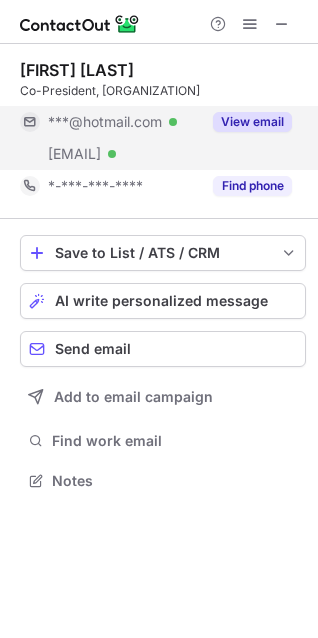 click on "[EMAIL] Verified" at bounding box center [124, 122] 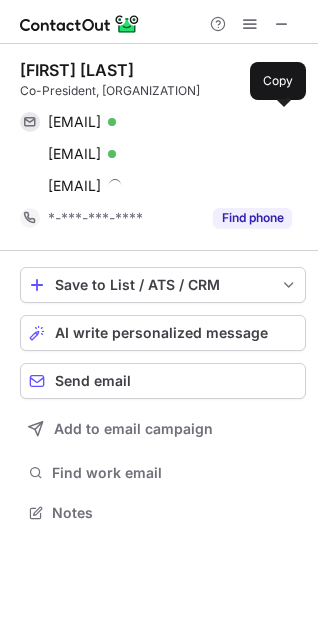 scroll, scrollTop: 9, scrollLeft: 9, axis: both 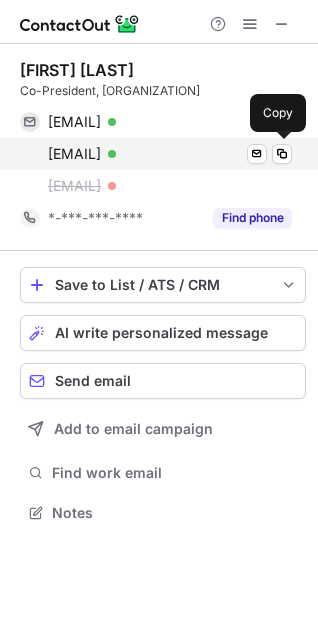 click on "[EMAIL]" at bounding box center (74, 154) 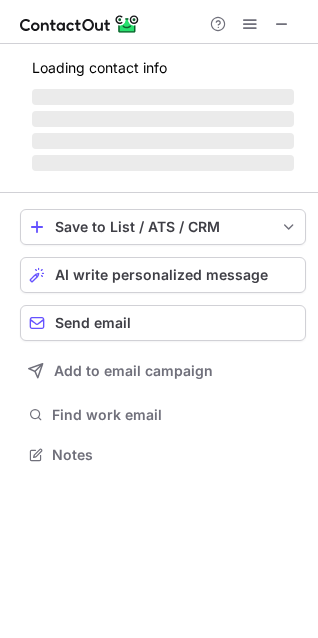 scroll, scrollTop: 440, scrollLeft: 318, axis: both 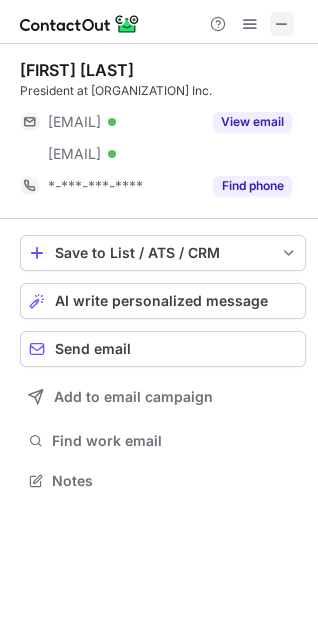 click at bounding box center [250, 24] 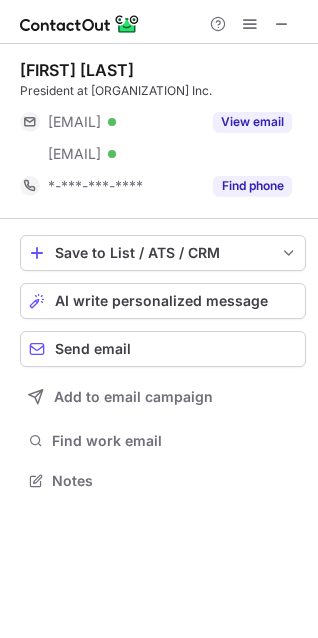 click at bounding box center [282, 24] 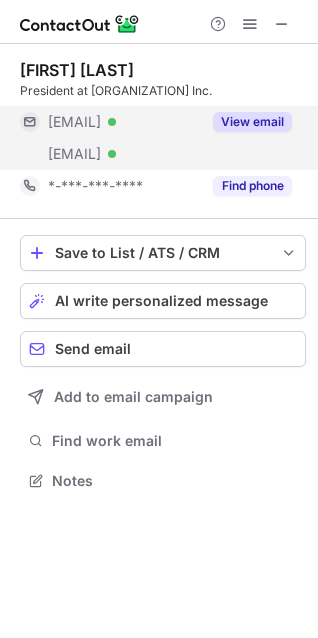 click on "[EMAIL] Verified" at bounding box center (124, 122) 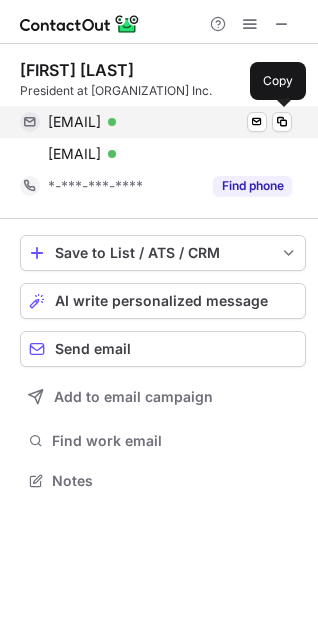 click on "[EMAIL]" at bounding box center (74, 122) 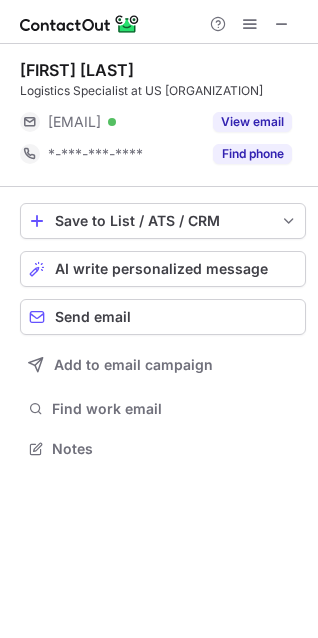scroll, scrollTop: 434, scrollLeft: 318, axis: both 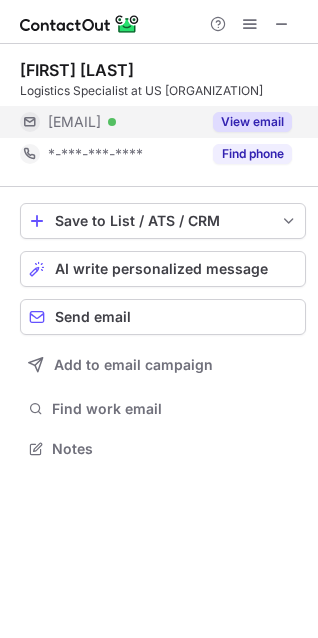 click on "[EMAIL] Verified" at bounding box center [124, 122] 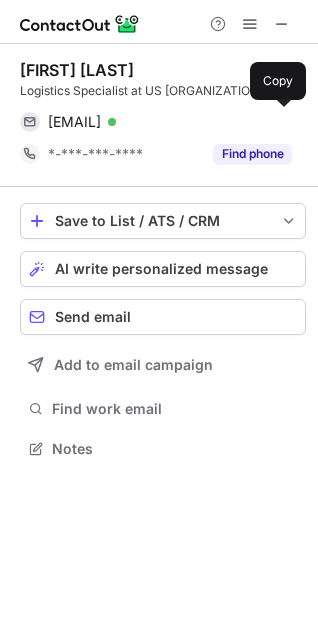 click on "[EMAIL]" at bounding box center [74, 122] 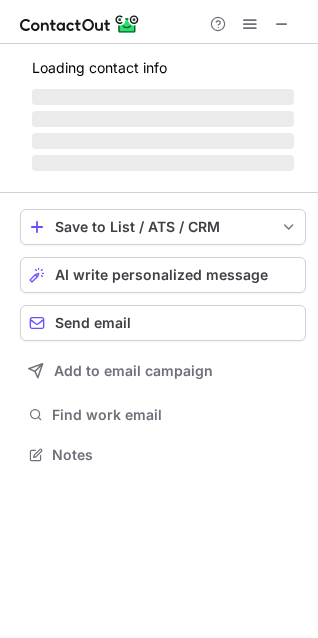 scroll, scrollTop: 440, scrollLeft: 318, axis: both 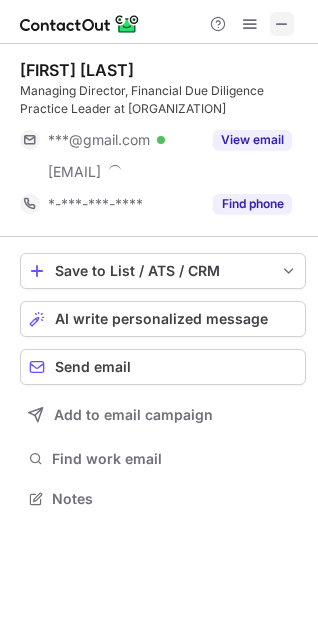click at bounding box center (282, 24) 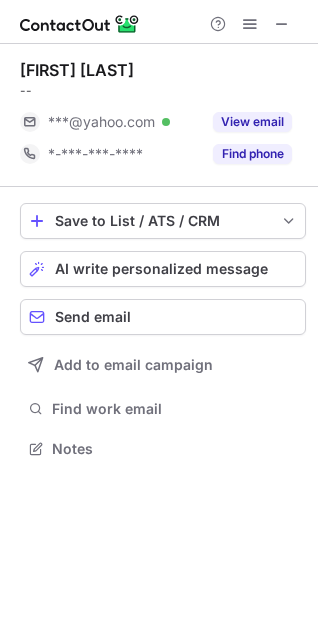 scroll, scrollTop: 434, scrollLeft: 318, axis: both 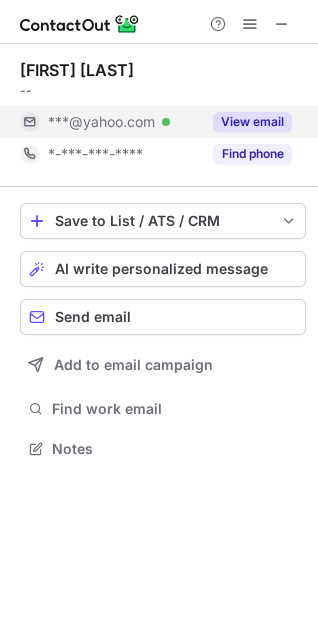 click on "[EMAIL] Verified" at bounding box center (110, 122) 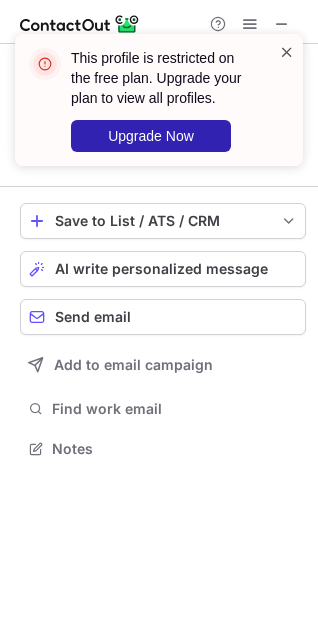 click at bounding box center (287, 52) 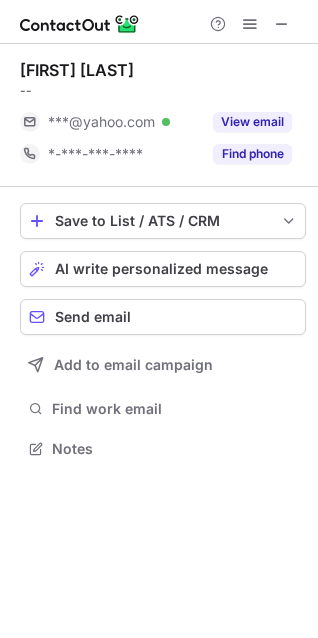 click on "[FIRST] [LAST]" at bounding box center (77, 70) 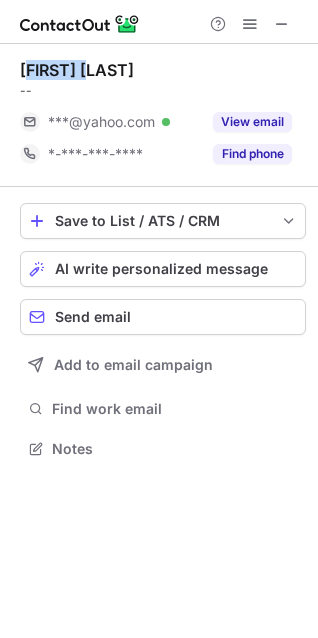 drag, startPoint x: 27, startPoint y: 71, endPoint x: 131, endPoint y: 54, distance: 105.380264 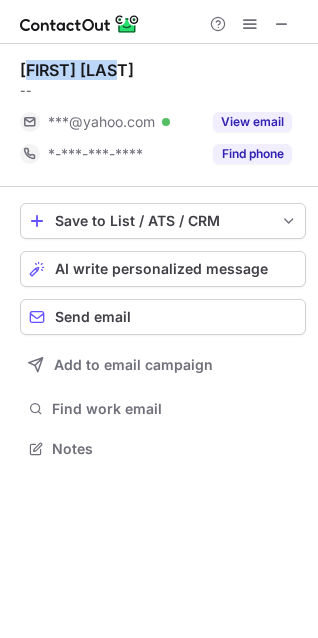 click on "[FIRST] [LAST] -- [EMAIL] Verified View email *-***-***-**** Find phone" at bounding box center [163, 115] 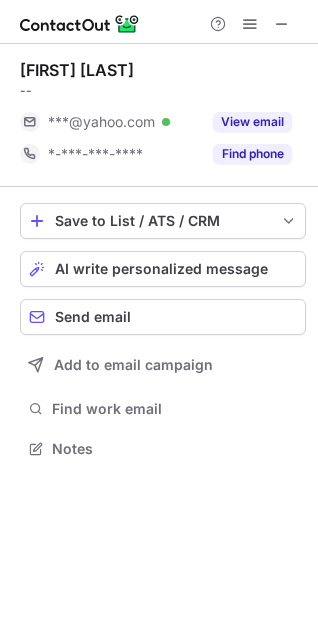 click on "[FIRST] [LAST] -- [EMAIL] Verified View email *-***-***-**** Find phone Save to List / ATS / CRM List Select Lever Connect Greenhouse Connect Salesforce Connect Hubspot Connect Bullhorn Connect Zapier (100+ Applications) Connect Request a new integration AI write personalized message Send email Add to email campaign Find work email Notes" at bounding box center [159, 261] 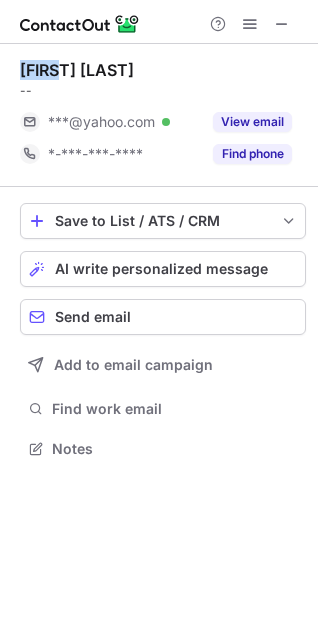 click on "[FIRST] [LAST] -- [EMAIL] Verified View email *-***-***-**** Find phone Save to List / ATS / CRM List Select Lever Connect Greenhouse Connect Salesforce Connect Hubspot Connect Bullhorn Connect Zapier (100+ Applications) Connect Request a new integration AI write personalized message Send email Add to email campaign Find work email Notes" at bounding box center (159, 261) 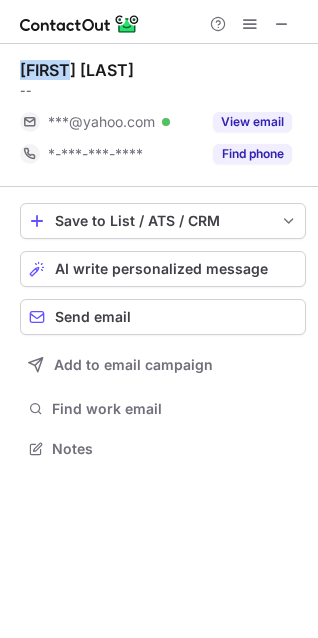 click on "[FIRST] [LAST]" at bounding box center (77, 70) 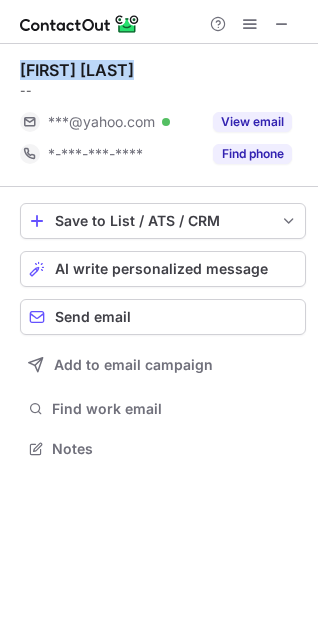 click on "[FIRST] [LAST]" at bounding box center (77, 70) 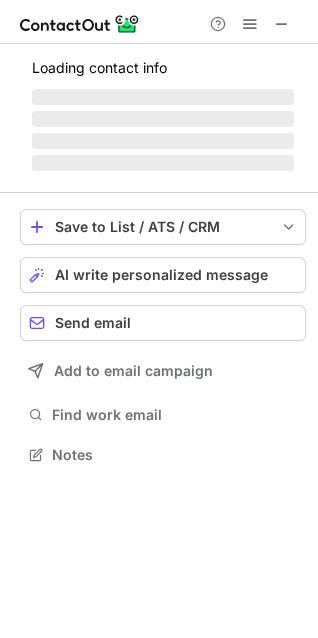 scroll, scrollTop: 440, scrollLeft: 318, axis: both 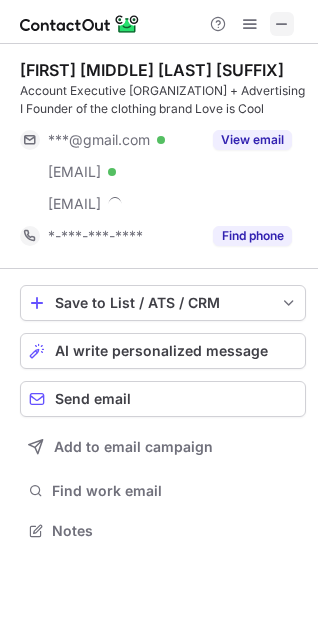 click at bounding box center [282, 24] 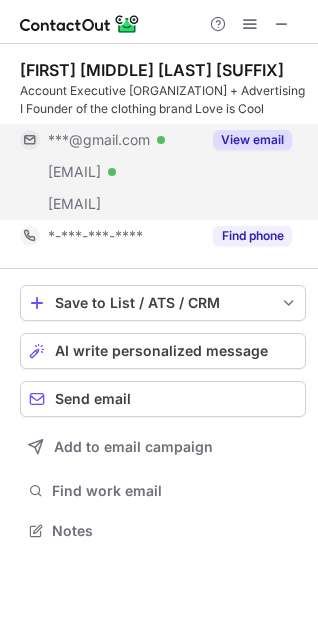 click on "***@gmail.com Verified" at bounding box center [110, 140] 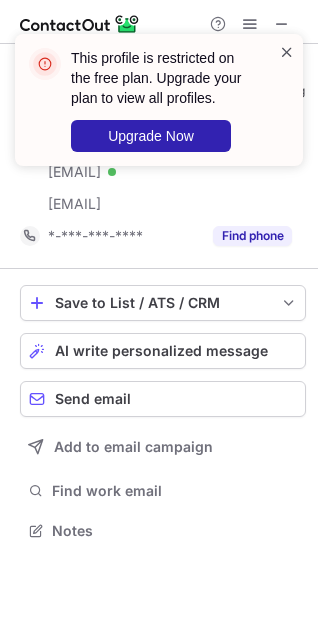 click at bounding box center (287, 52) 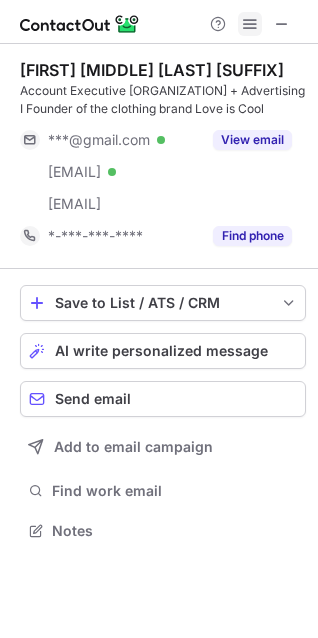click at bounding box center (250, 24) 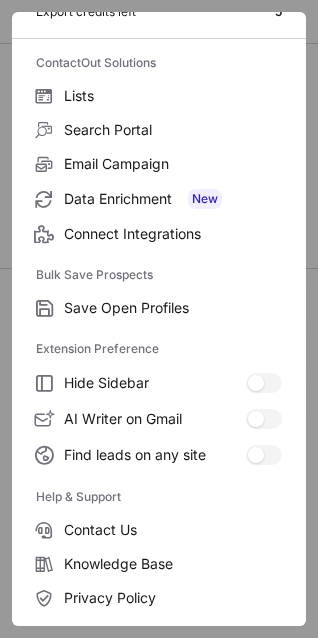 scroll, scrollTop: 194, scrollLeft: 0, axis: vertical 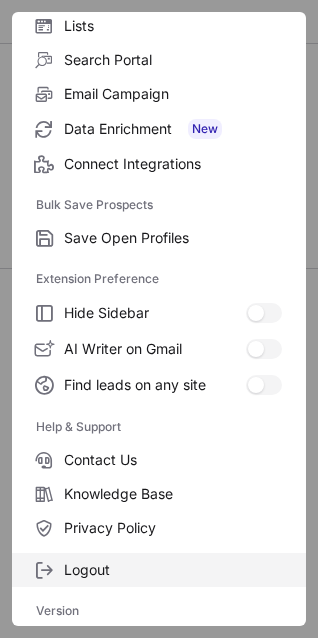 click on "Logout" at bounding box center [173, 238] 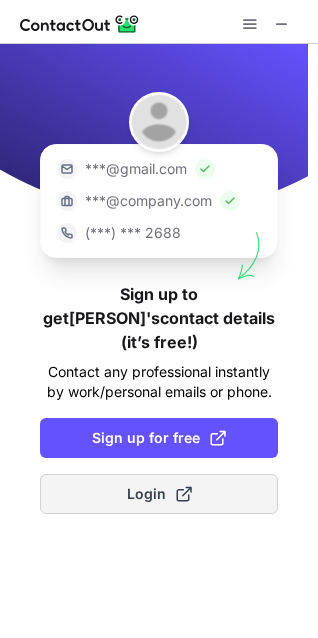 click on "Login" at bounding box center (159, 494) 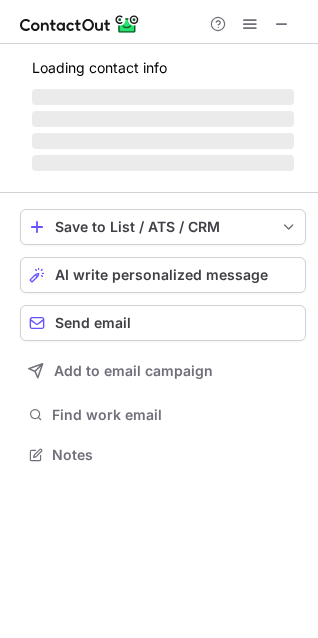 scroll, scrollTop: 10, scrollLeft: 9, axis: both 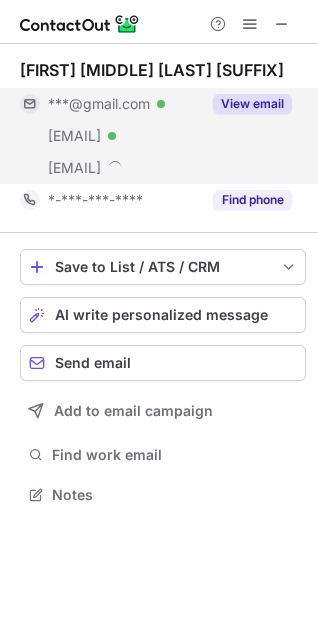 click on "***@gmail.com Verified" at bounding box center (110, 104) 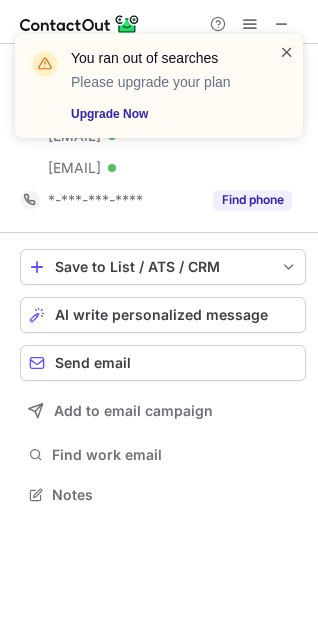 click at bounding box center (287, 52) 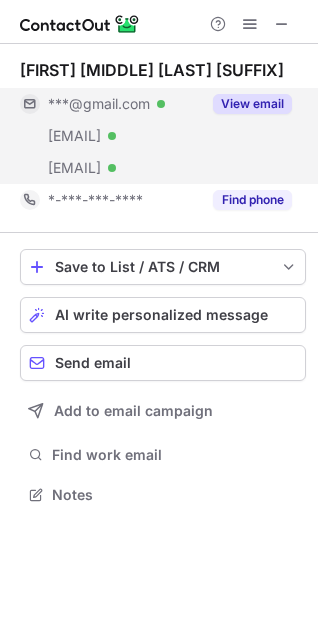 click on "[EMAIL]" at bounding box center [74, 136] 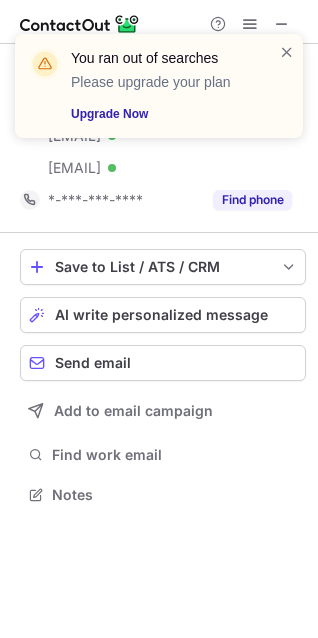 click on "You ran out of searches Please upgrade your plan Upgrade Now" at bounding box center [159, 94] 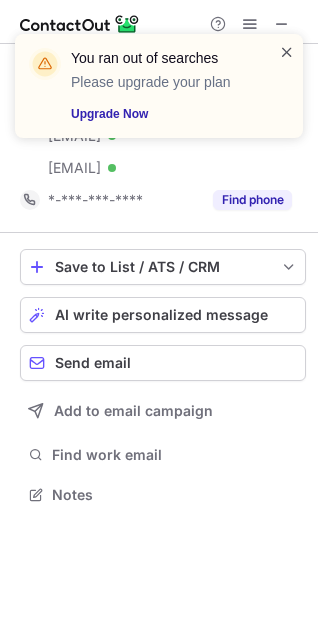 click at bounding box center (287, 52) 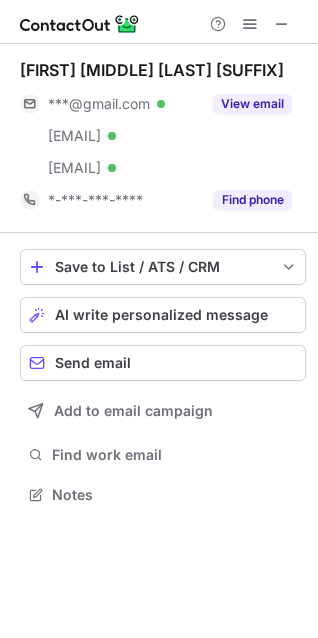 click on "You ran out of searches Please upgrade your plan Upgrade Now" at bounding box center (159, 34) 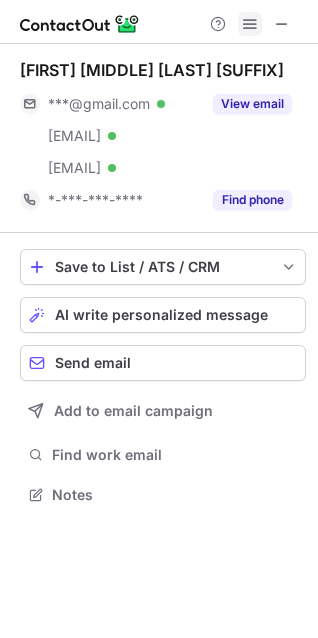 click at bounding box center [250, 24] 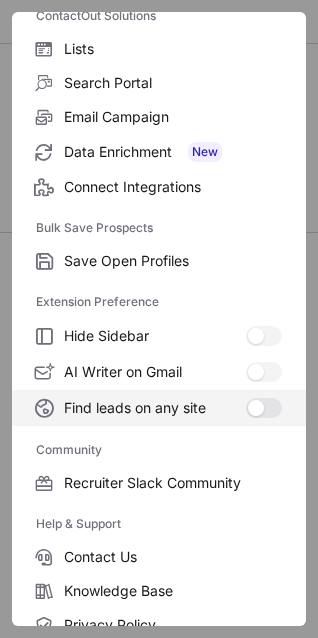 scroll, scrollTop: 268, scrollLeft: 0, axis: vertical 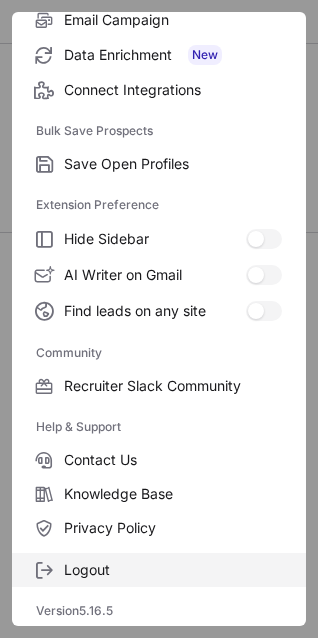 click on "Logout" at bounding box center [173, 164] 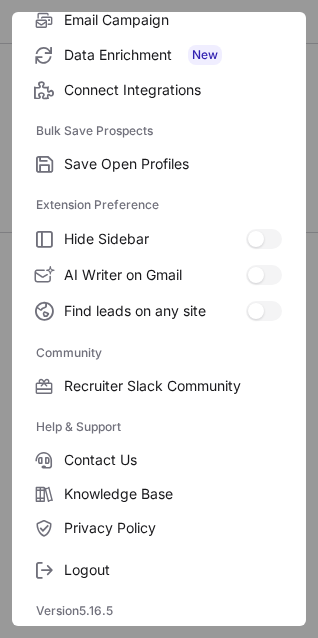scroll, scrollTop: 0, scrollLeft: 0, axis: both 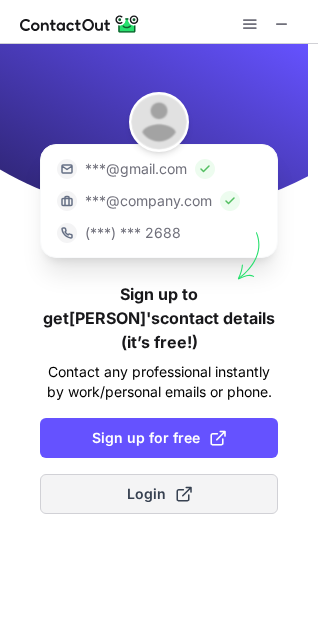 click at bounding box center (184, 494) 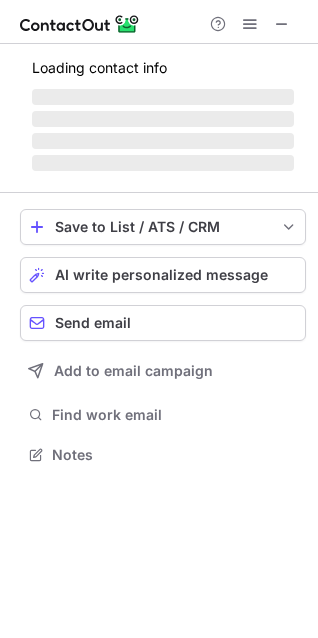 scroll, scrollTop: 10, scrollLeft: 9, axis: both 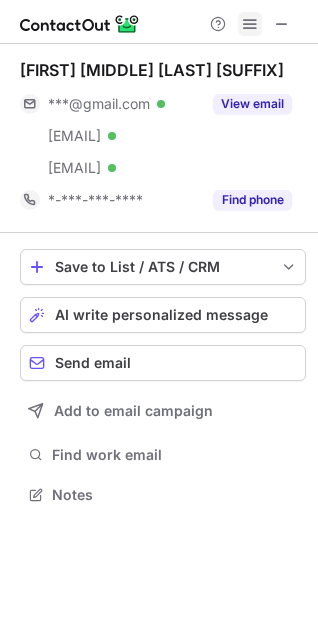 click at bounding box center (250, 24) 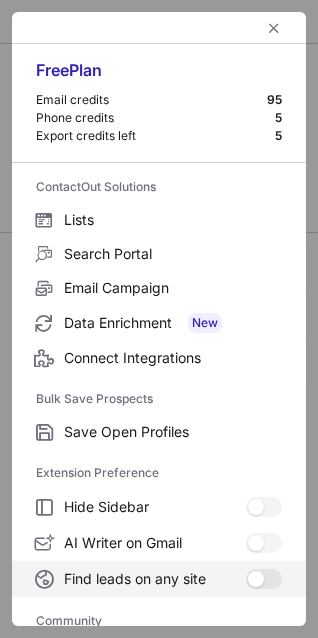 scroll, scrollTop: 268, scrollLeft: 0, axis: vertical 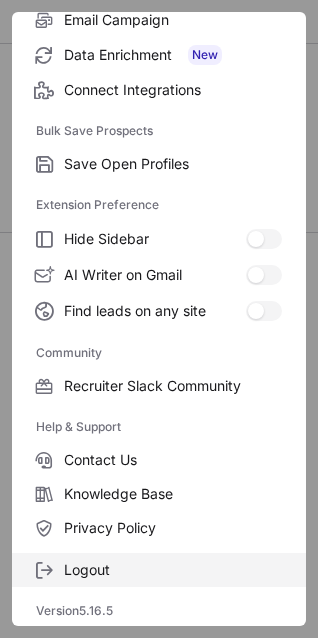 click on "Logout" at bounding box center (173, 164) 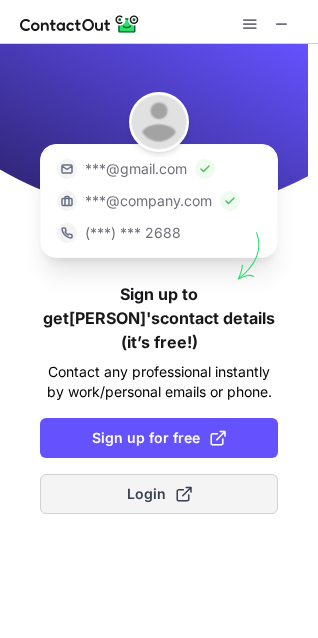 click on "Login" at bounding box center [159, 494] 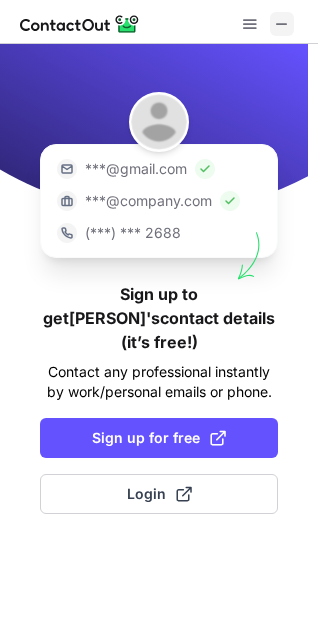 click at bounding box center [266, 24] 